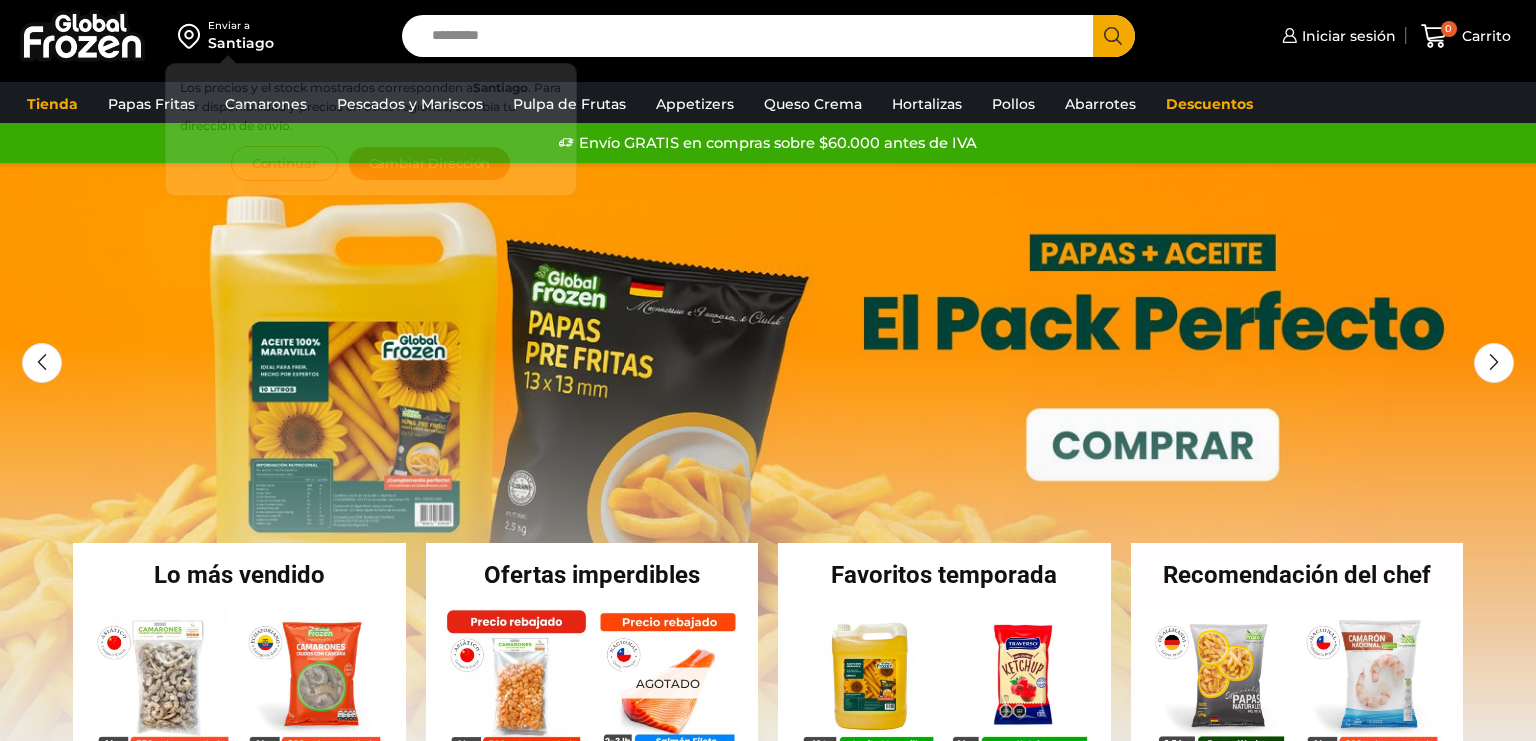 scroll, scrollTop: 0, scrollLeft: 0, axis: both 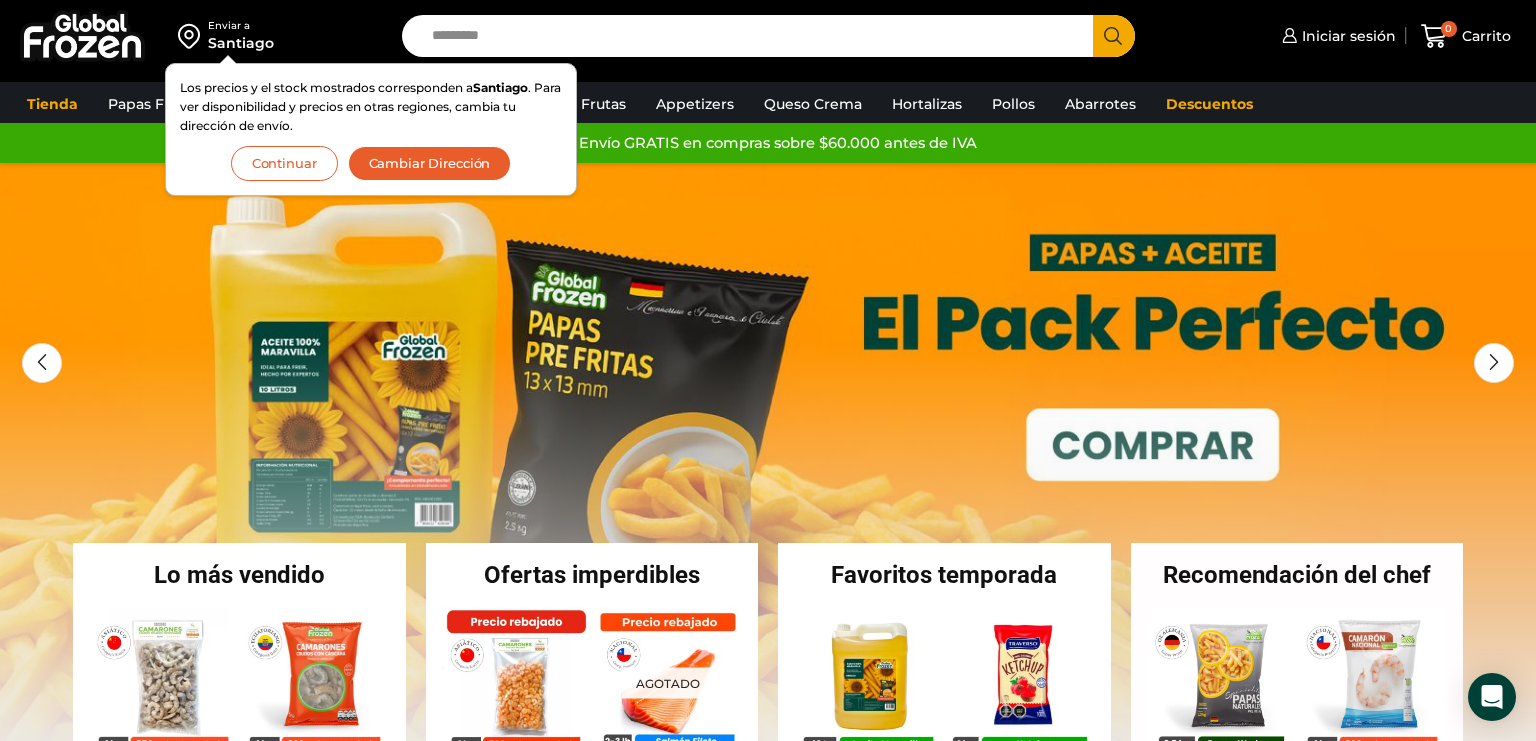 click on "Continuar" at bounding box center [284, 163] 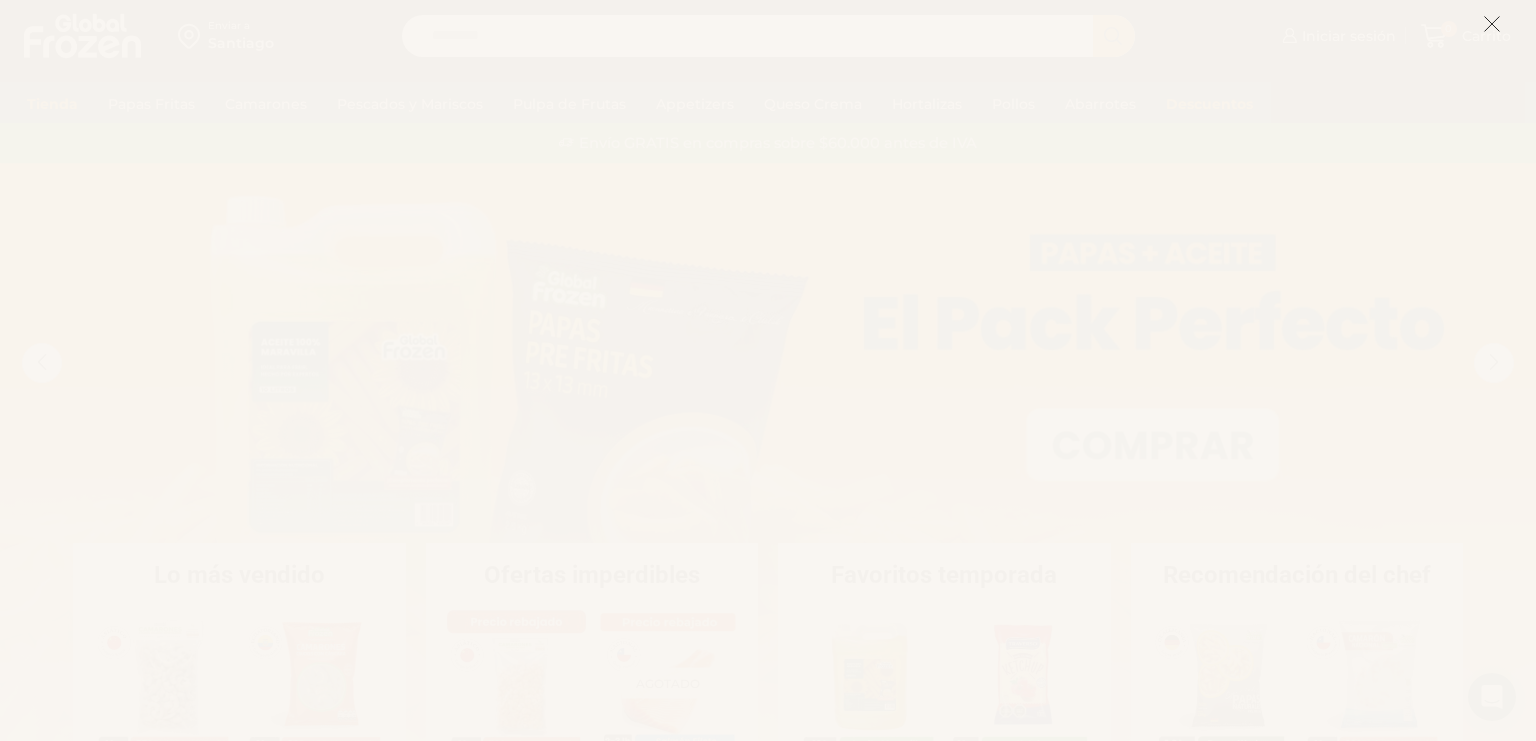 click 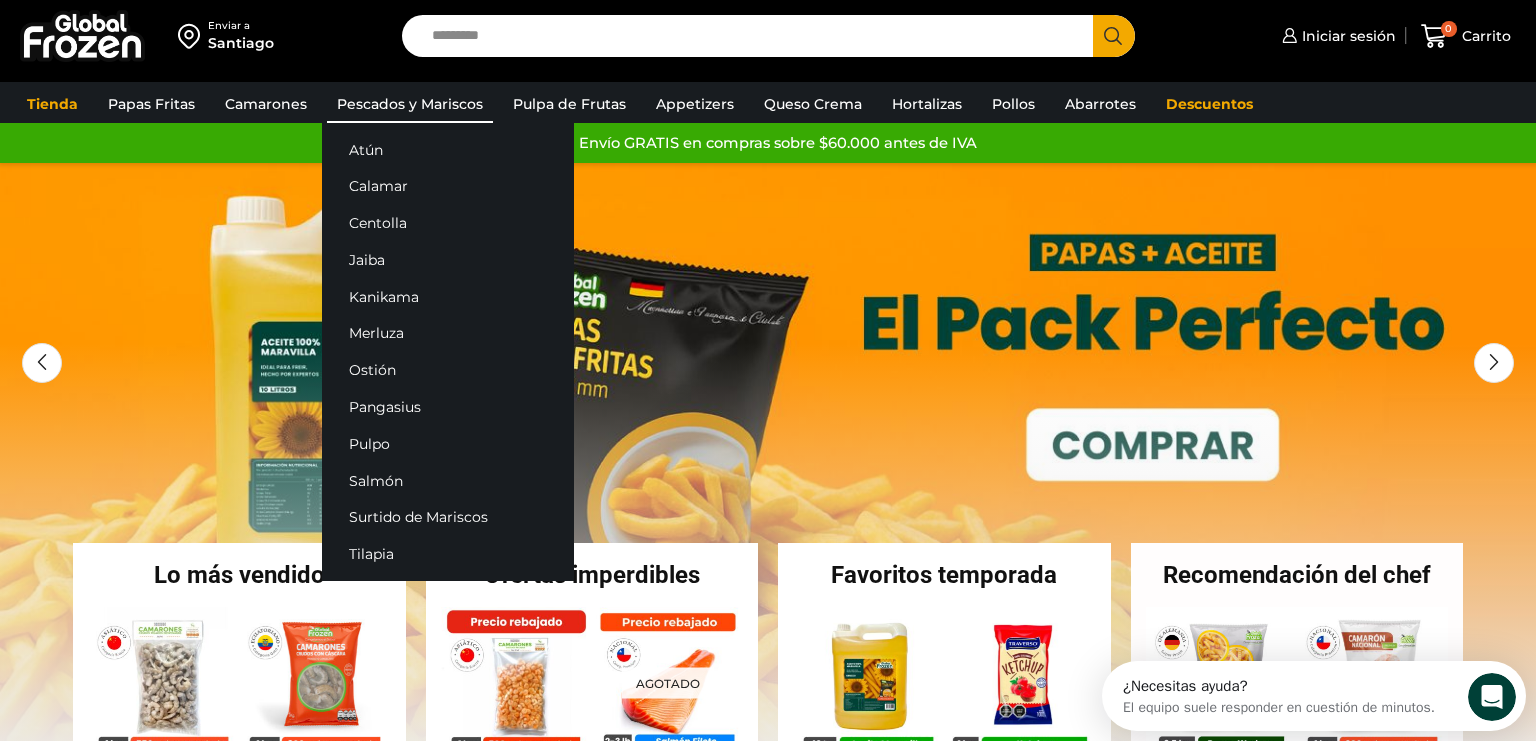 scroll, scrollTop: 0, scrollLeft: 0, axis: both 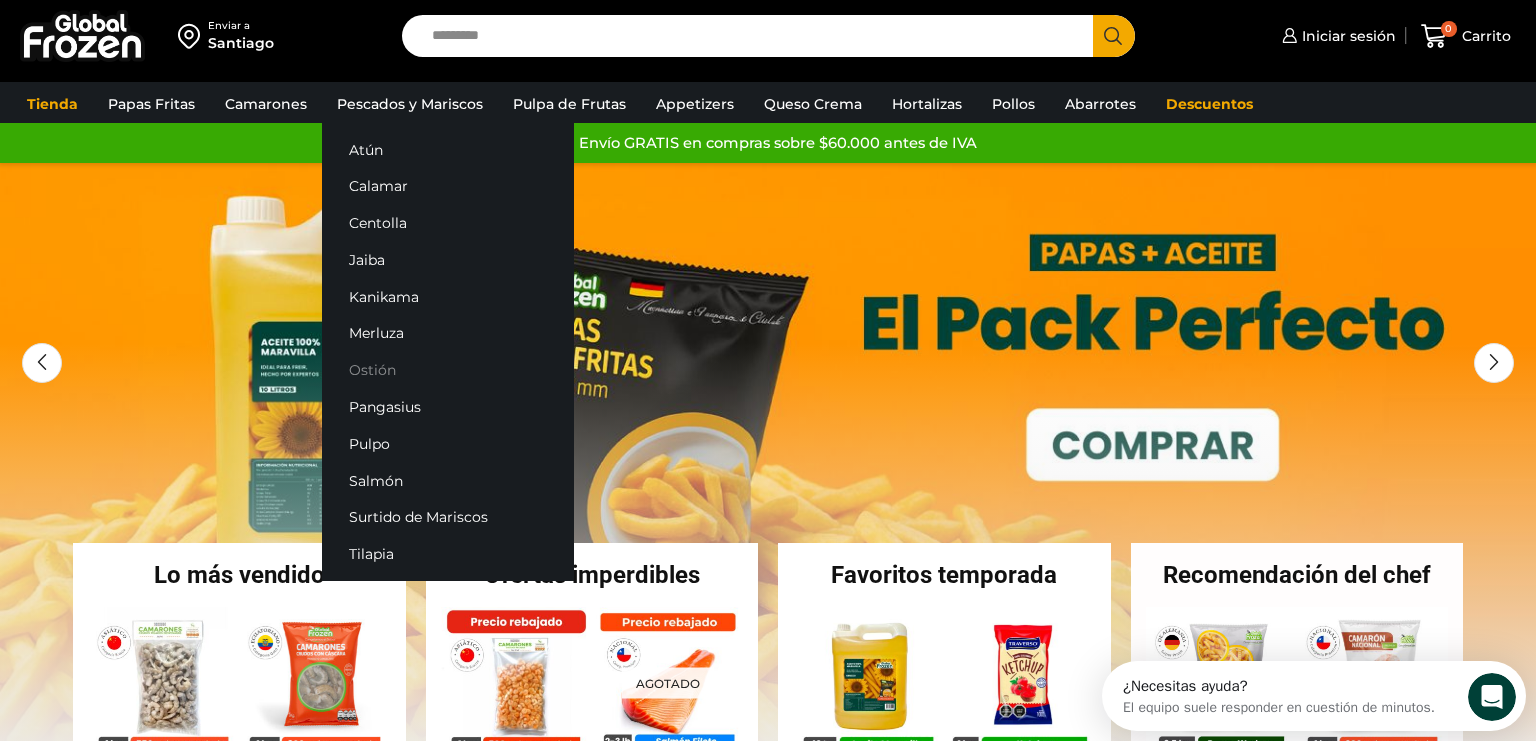 click on "Ostión" at bounding box center [448, 370] 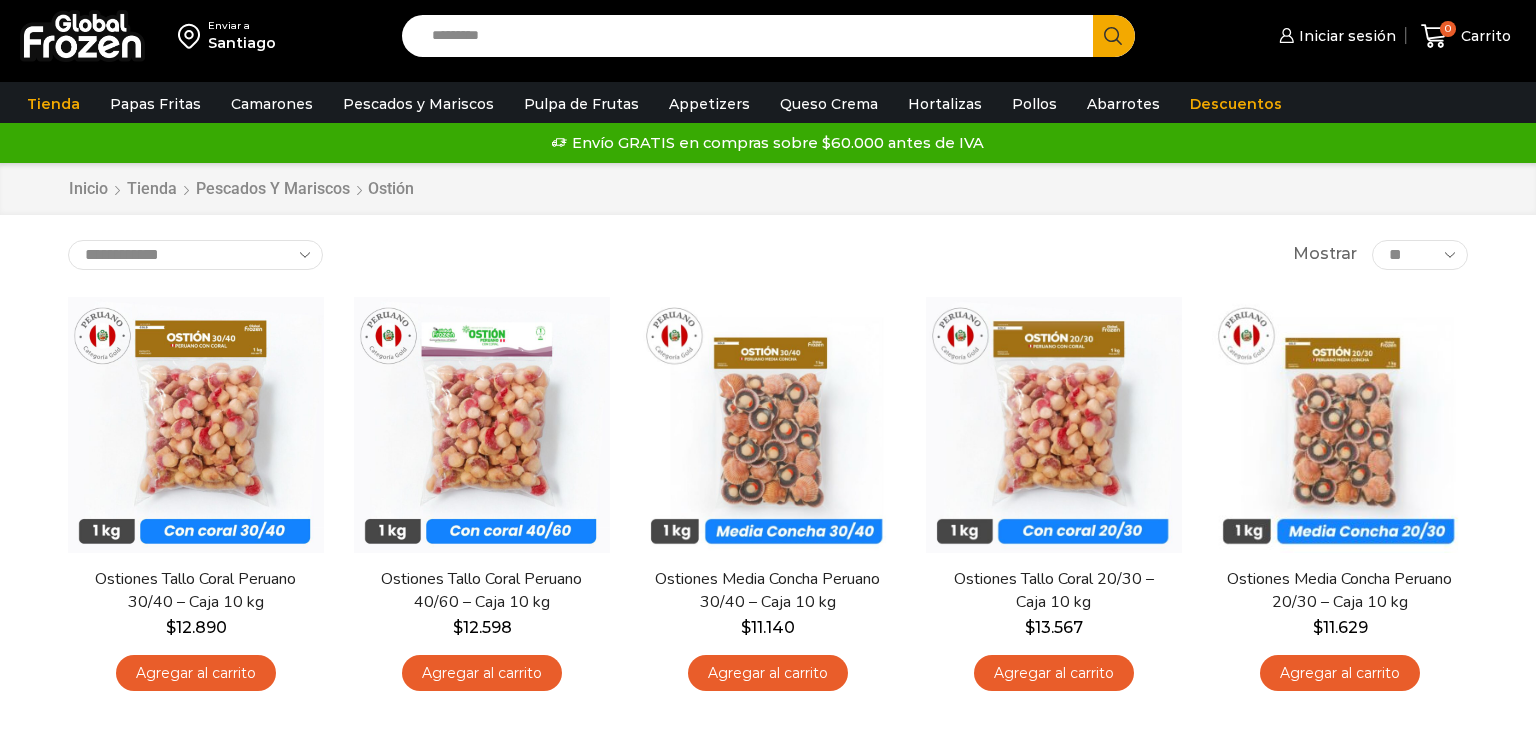 scroll, scrollTop: 0, scrollLeft: 0, axis: both 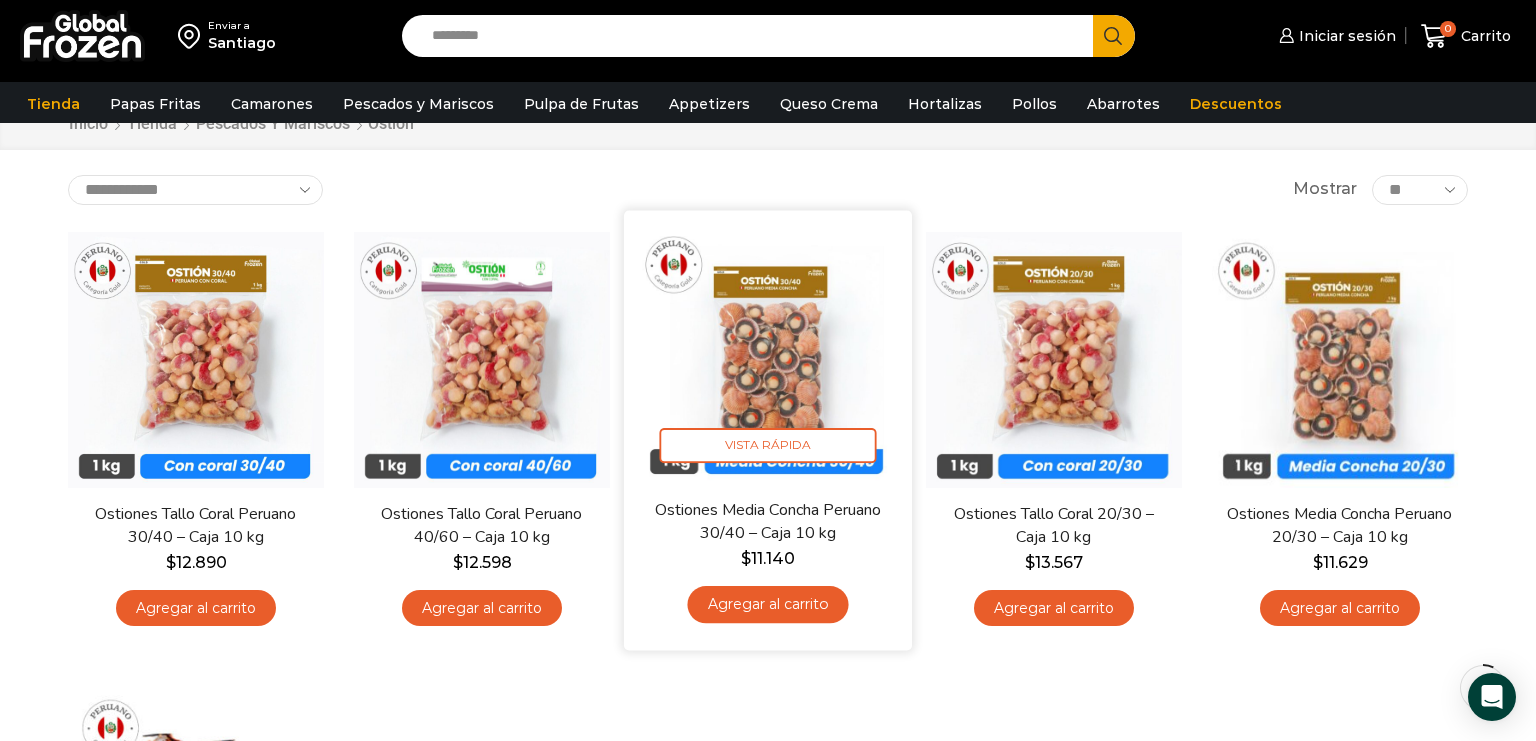 click at bounding box center (768, 354) 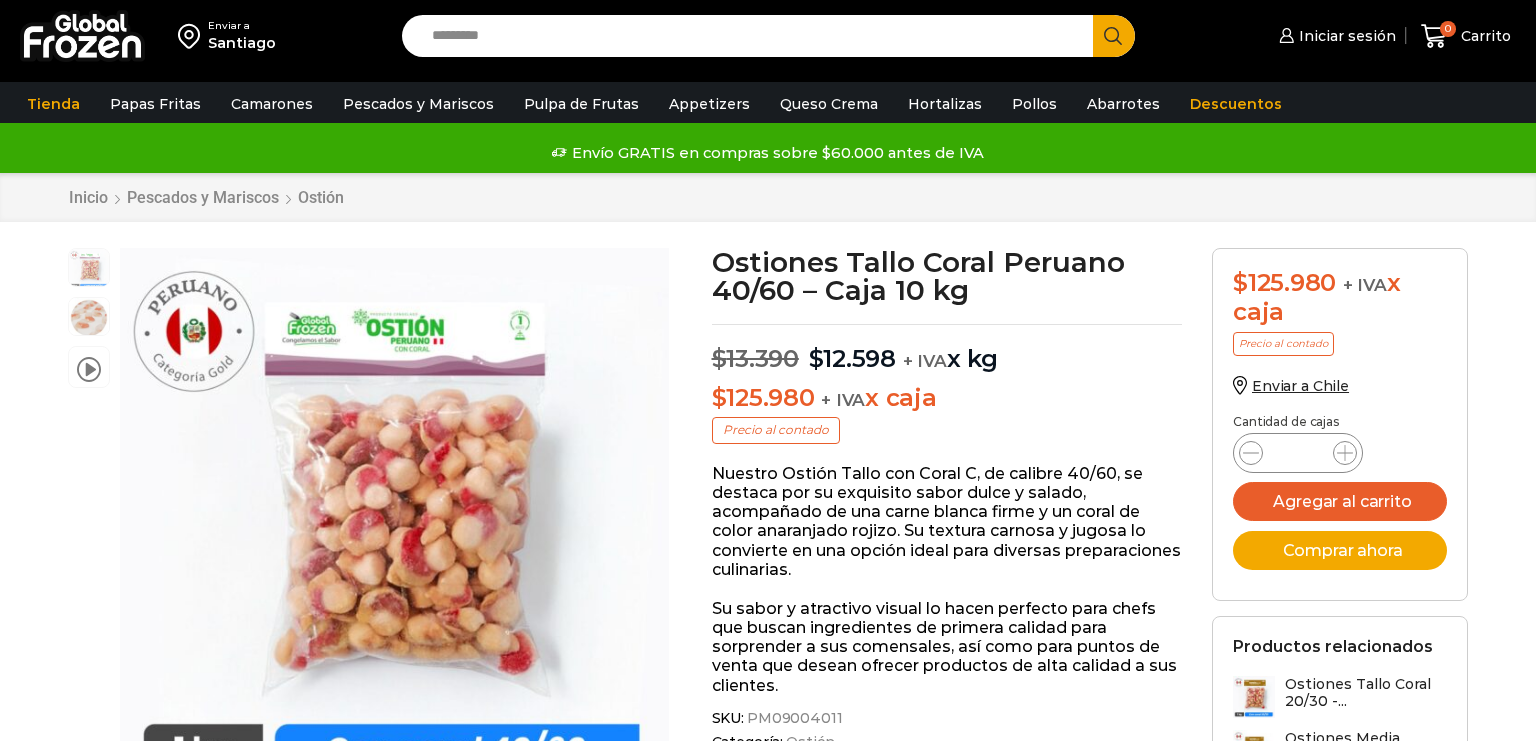 scroll, scrollTop: 1, scrollLeft: 0, axis: vertical 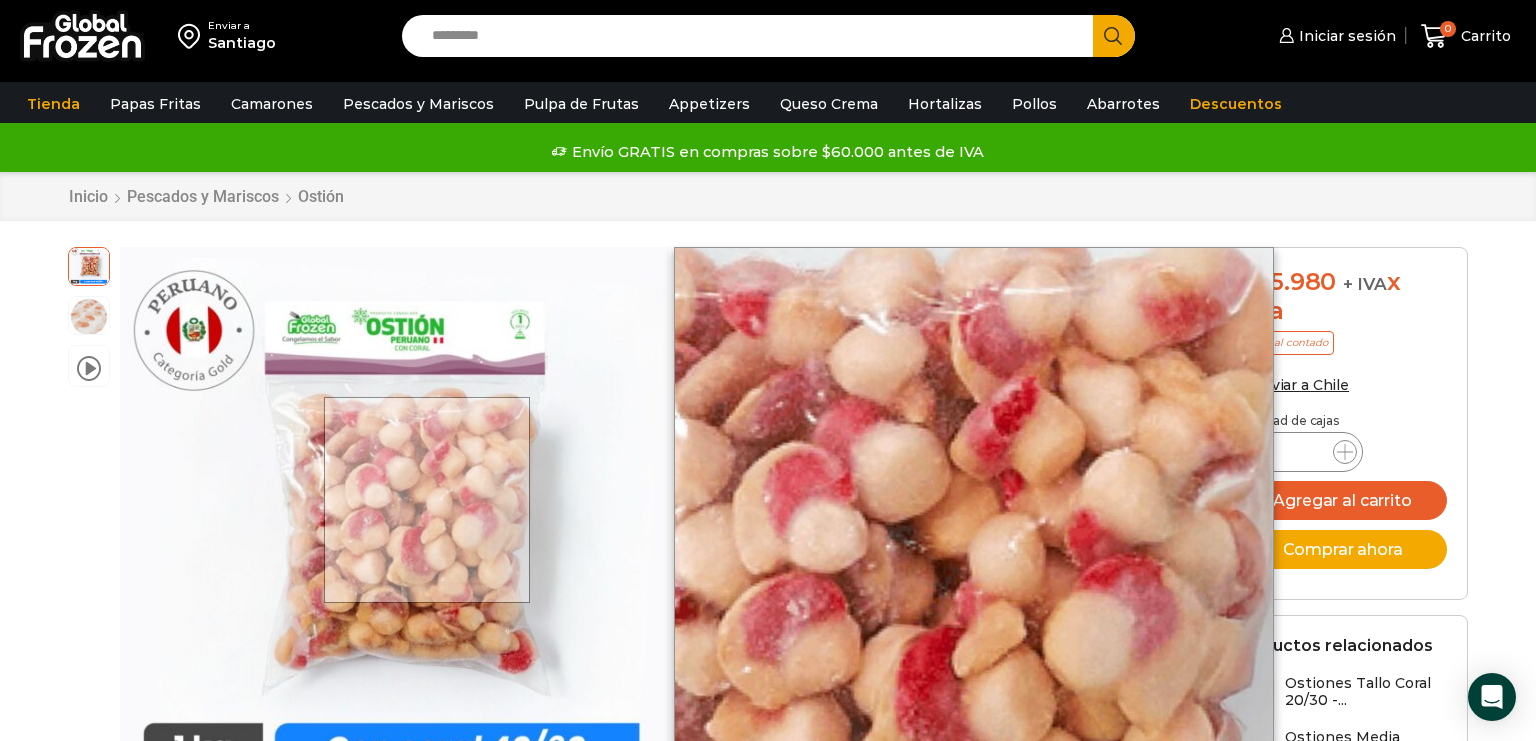 click at bounding box center [427, 500] 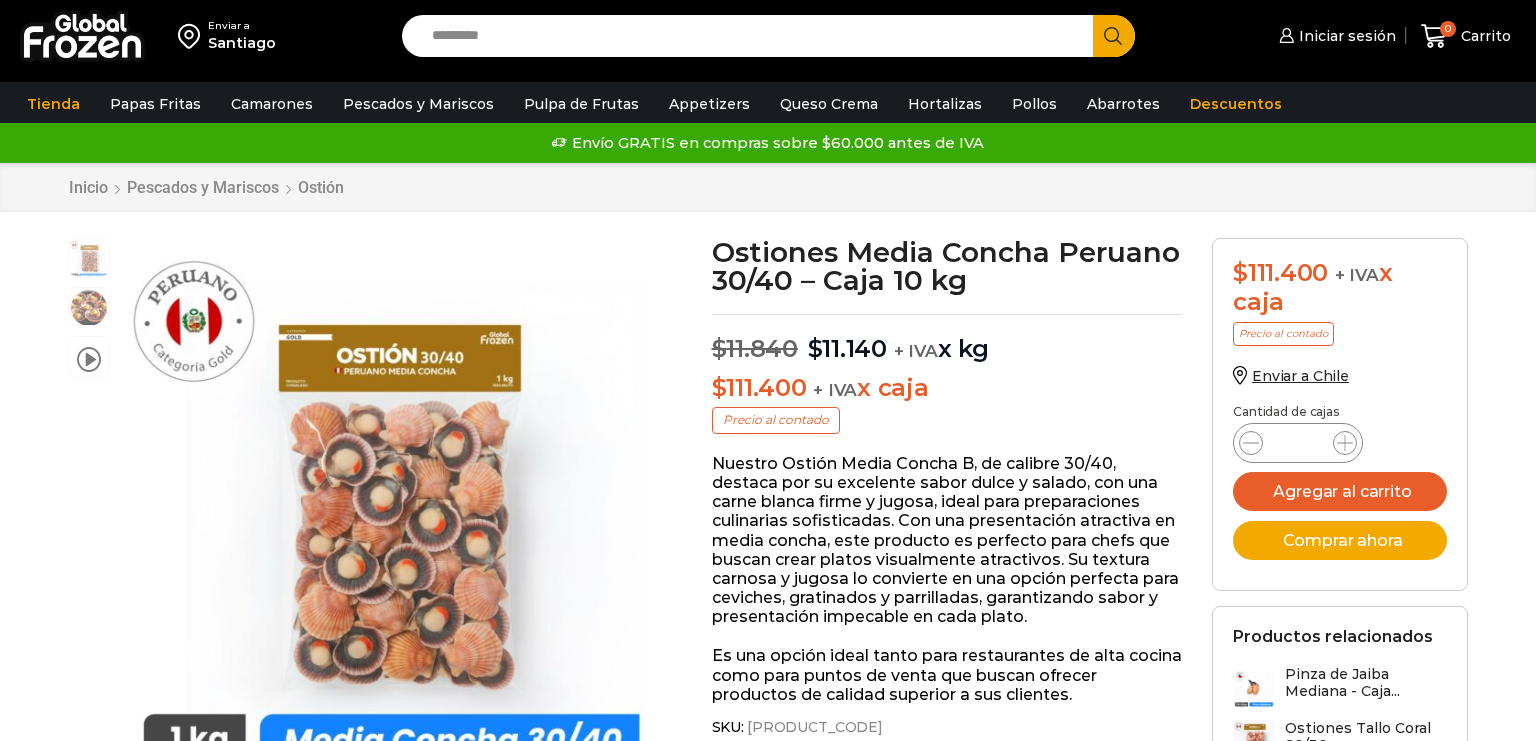 scroll, scrollTop: 1, scrollLeft: 0, axis: vertical 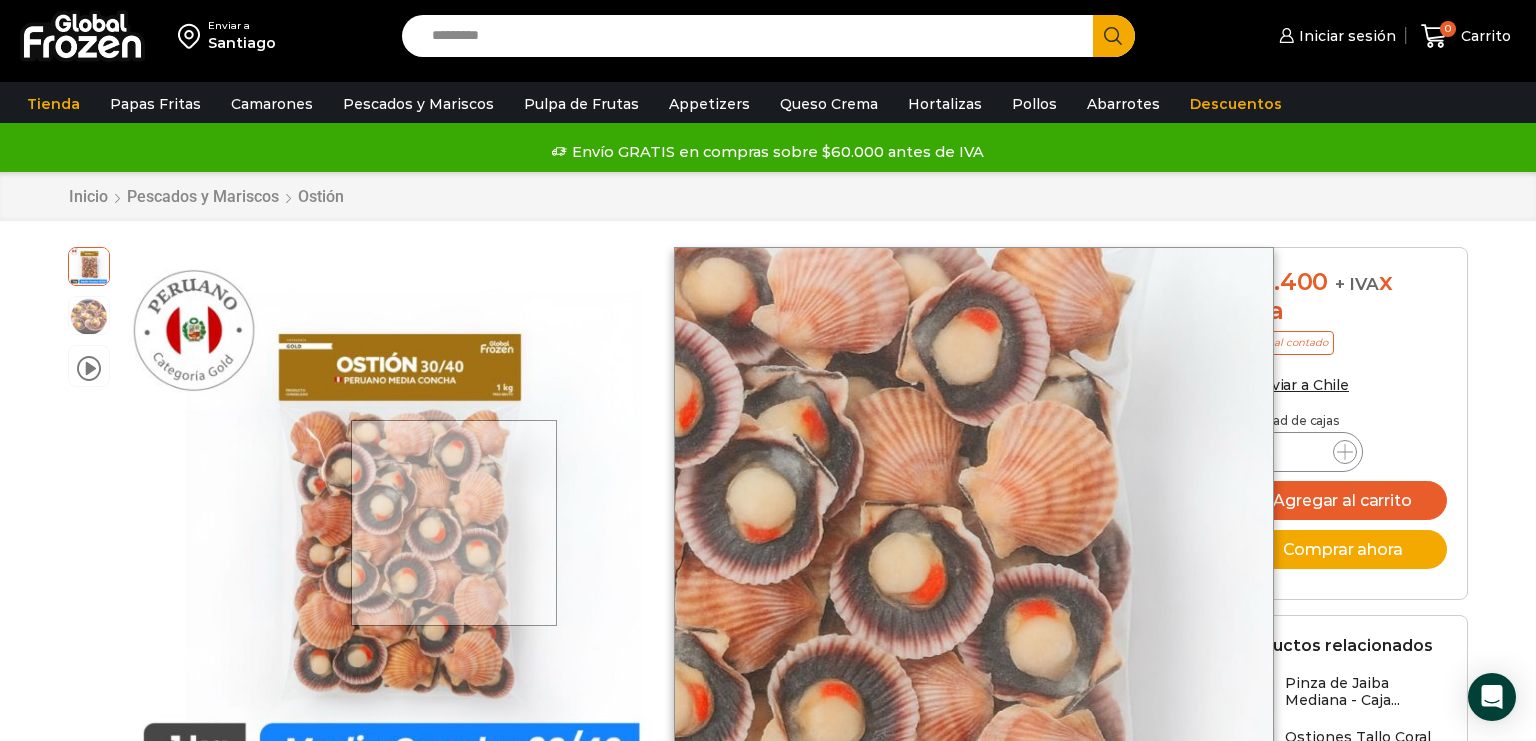 click at bounding box center [454, 523] 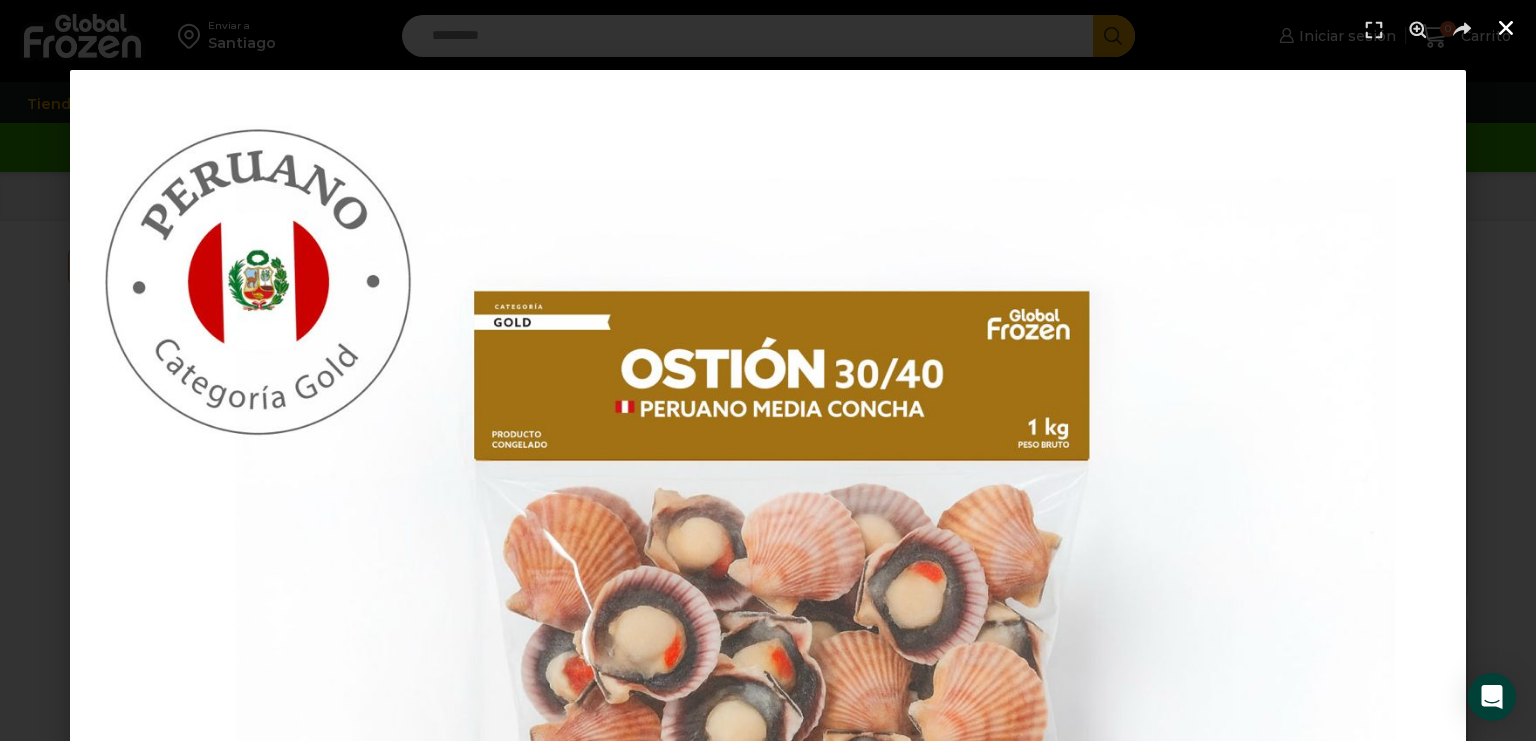 click at bounding box center [1506, 28] 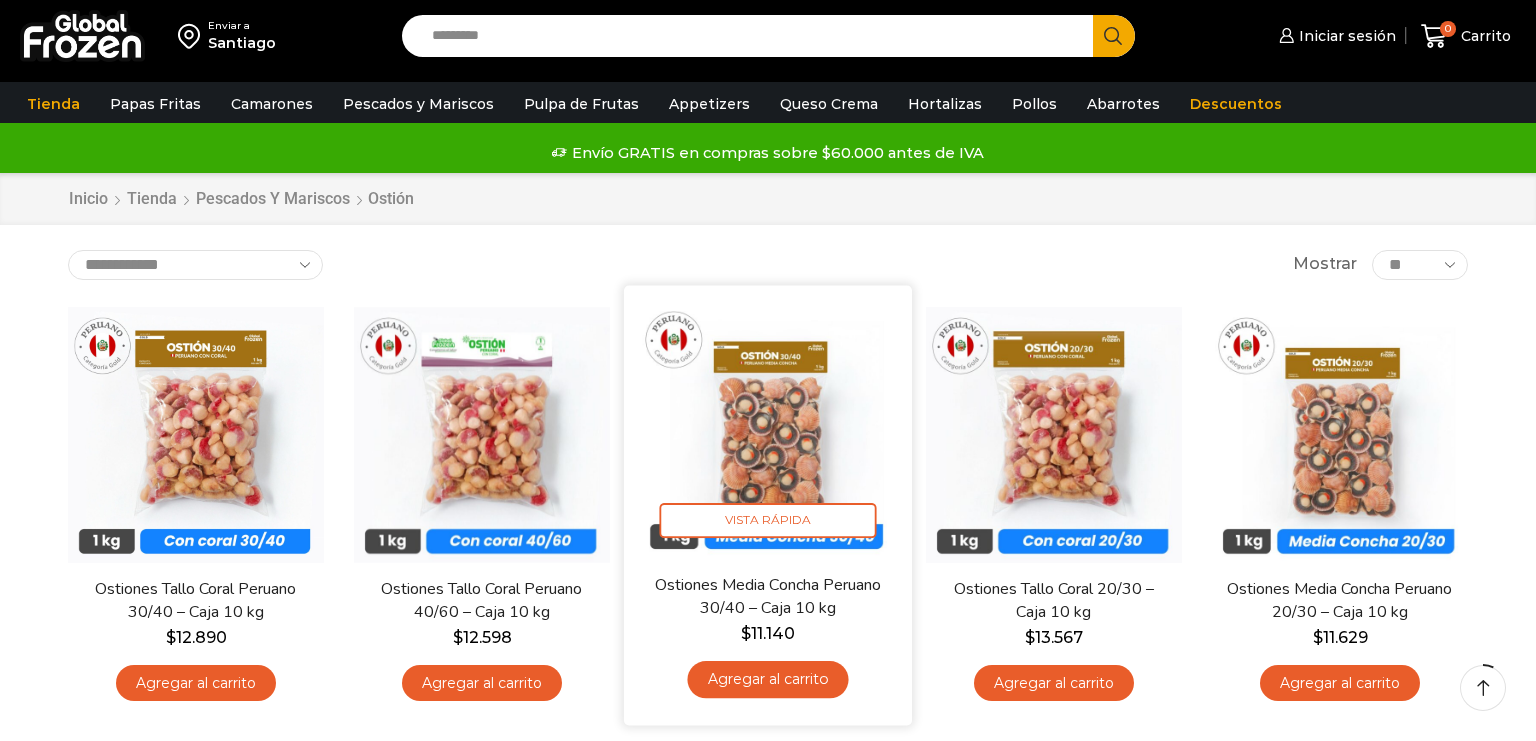 scroll, scrollTop: 75, scrollLeft: 0, axis: vertical 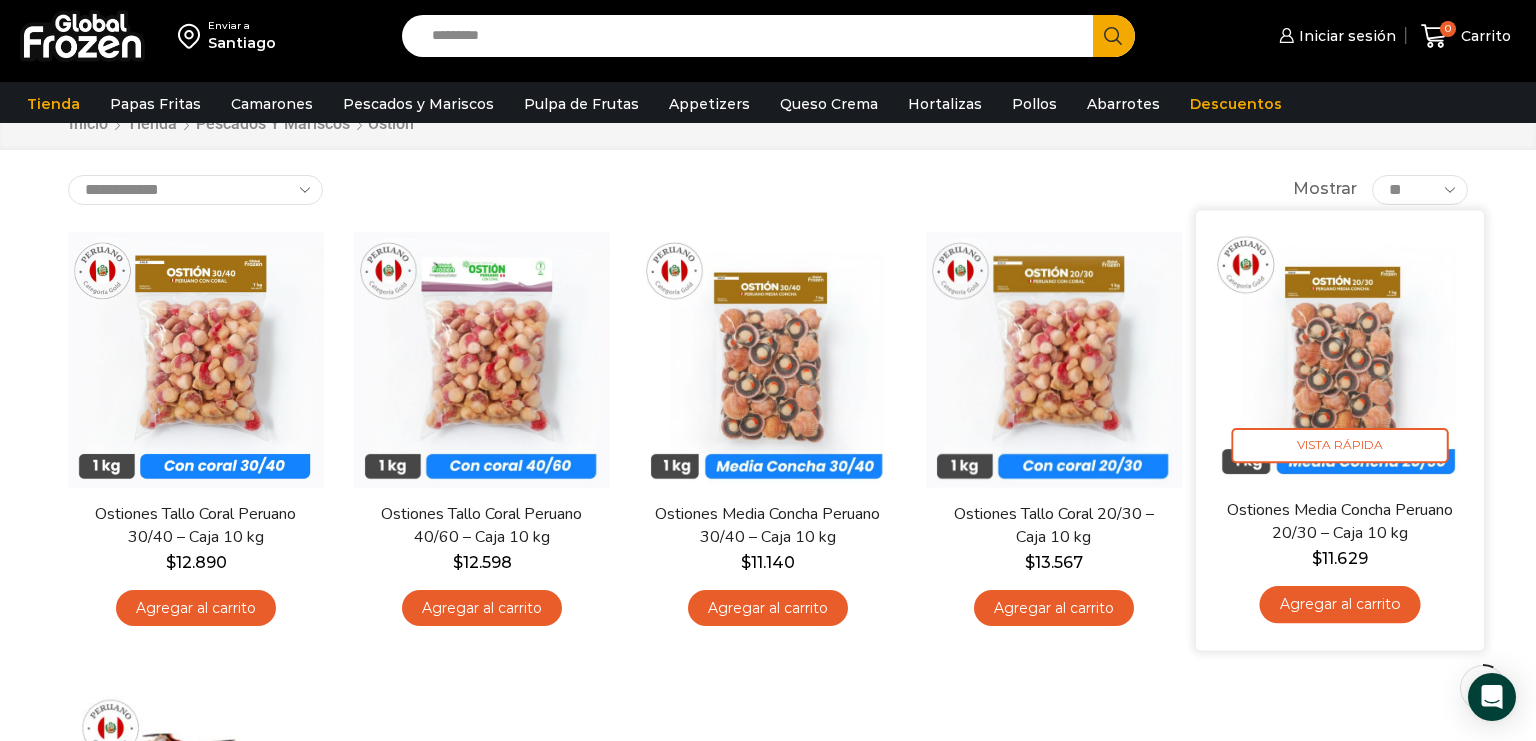 click at bounding box center (1340, 354) 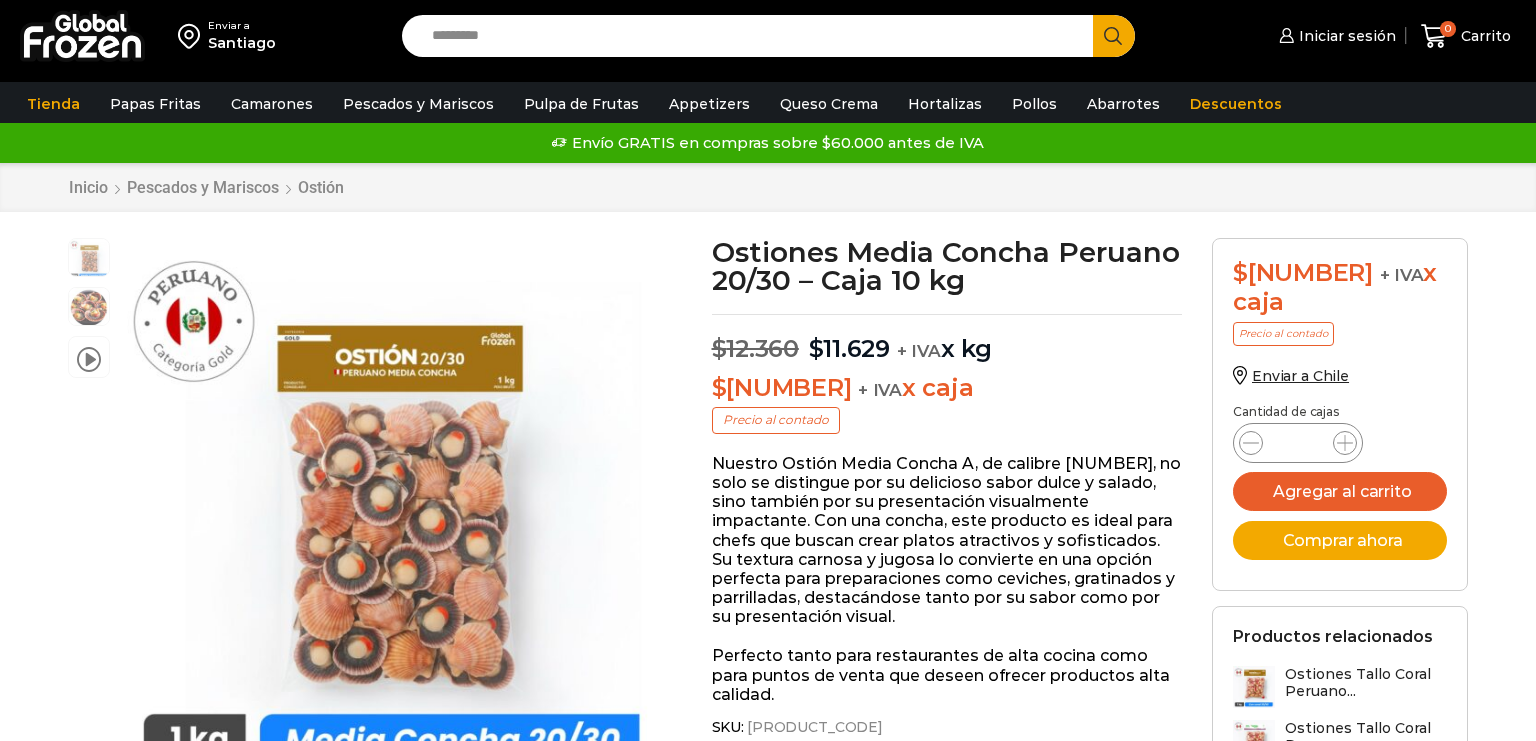 scroll, scrollTop: 1, scrollLeft: 0, axis: vertical 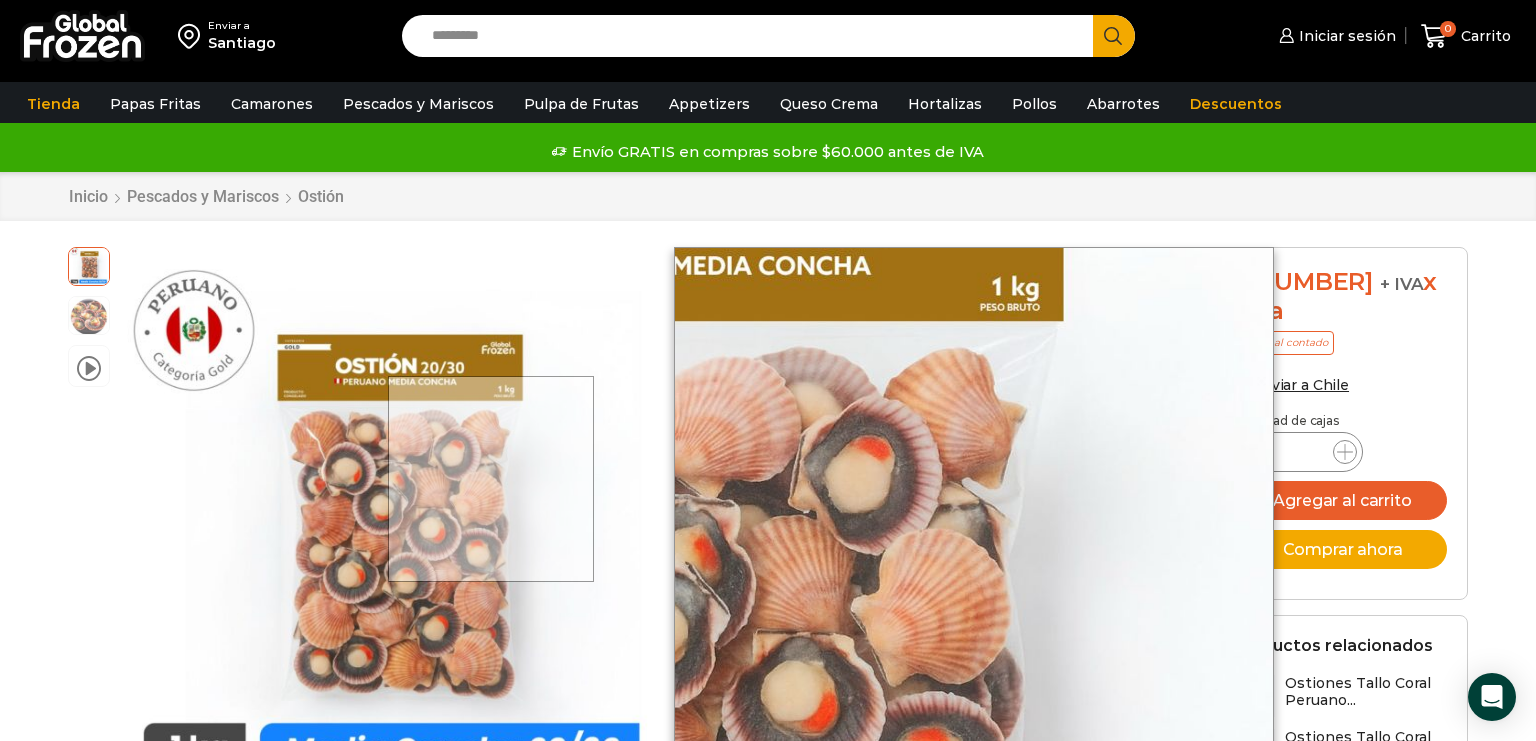 click at bounding box center (375, 247) 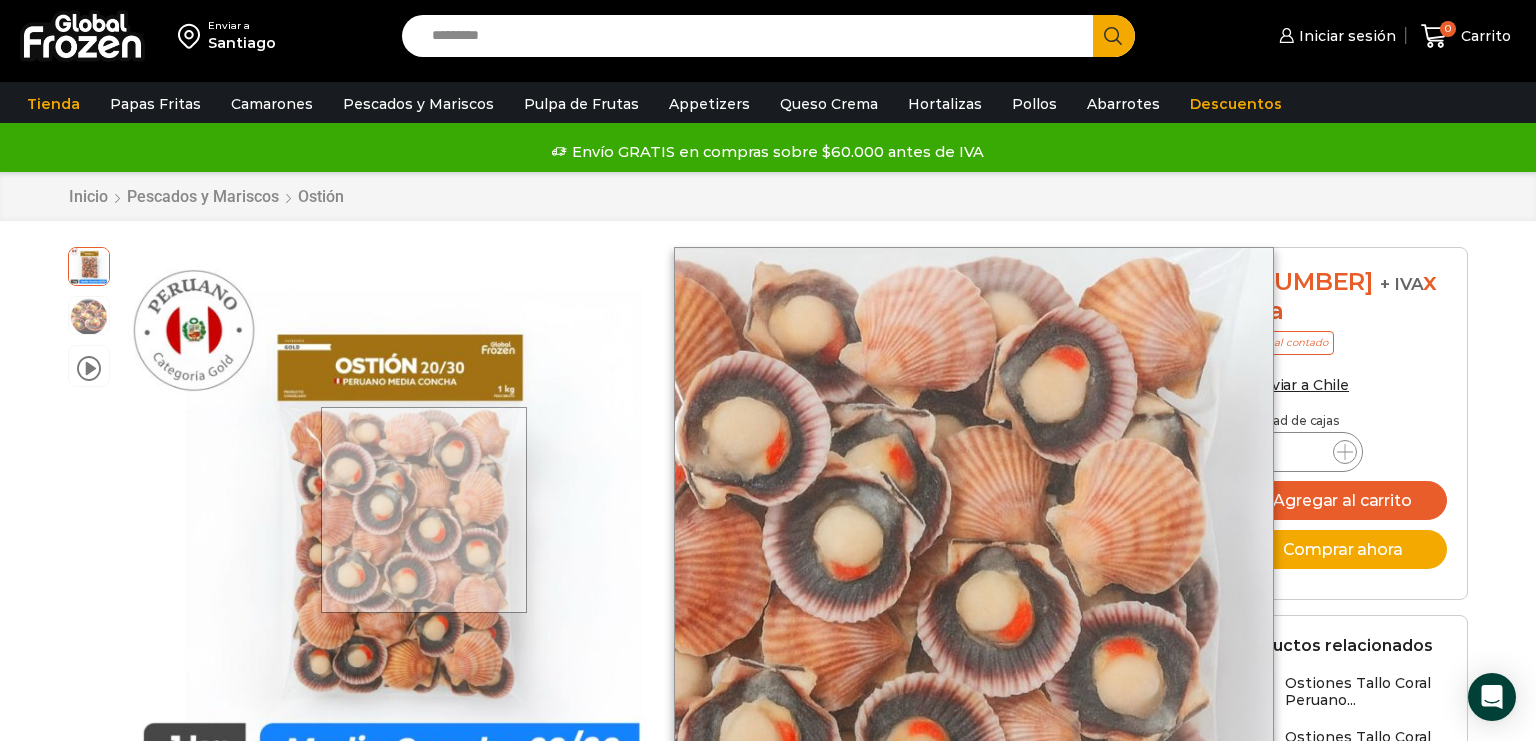 click at bounding box center [424, 510] 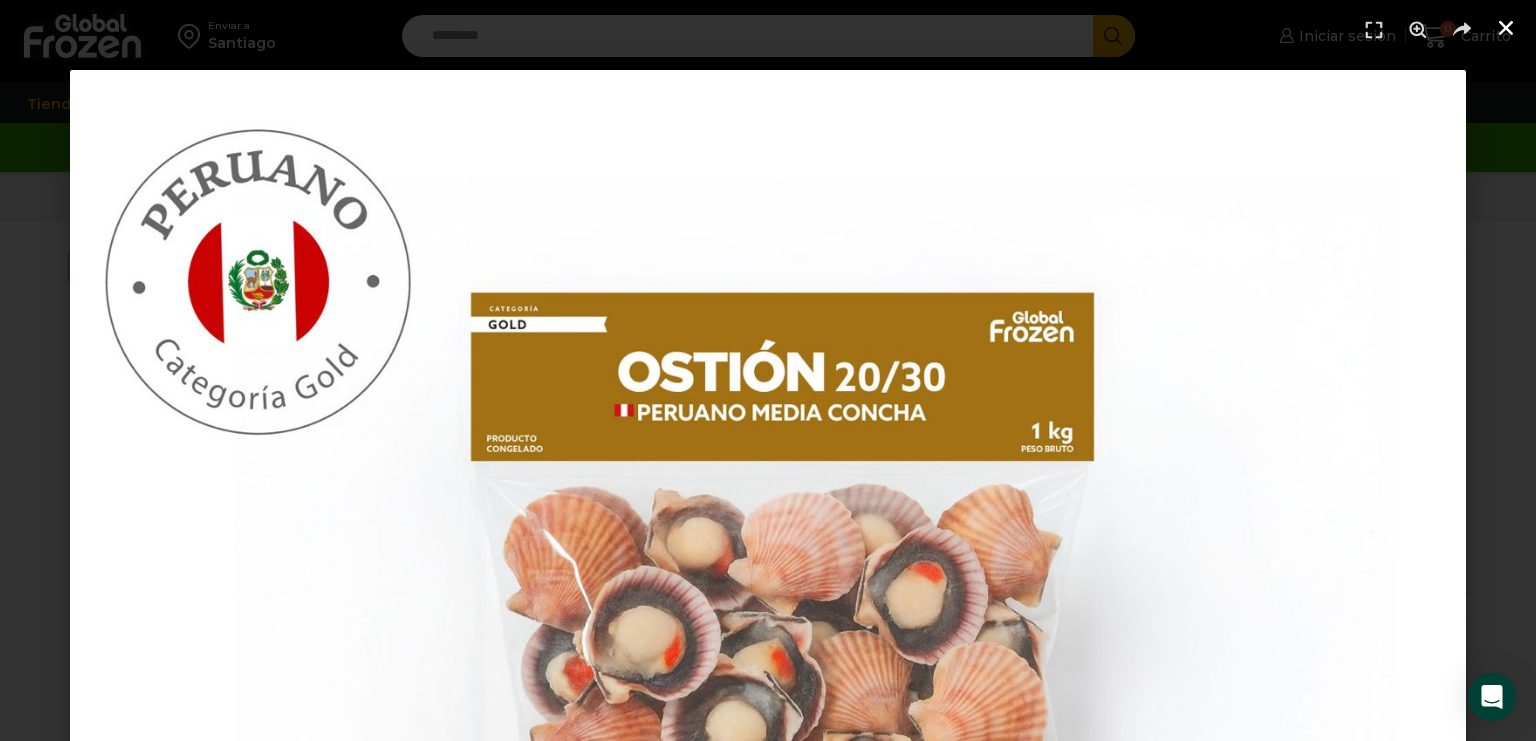 click 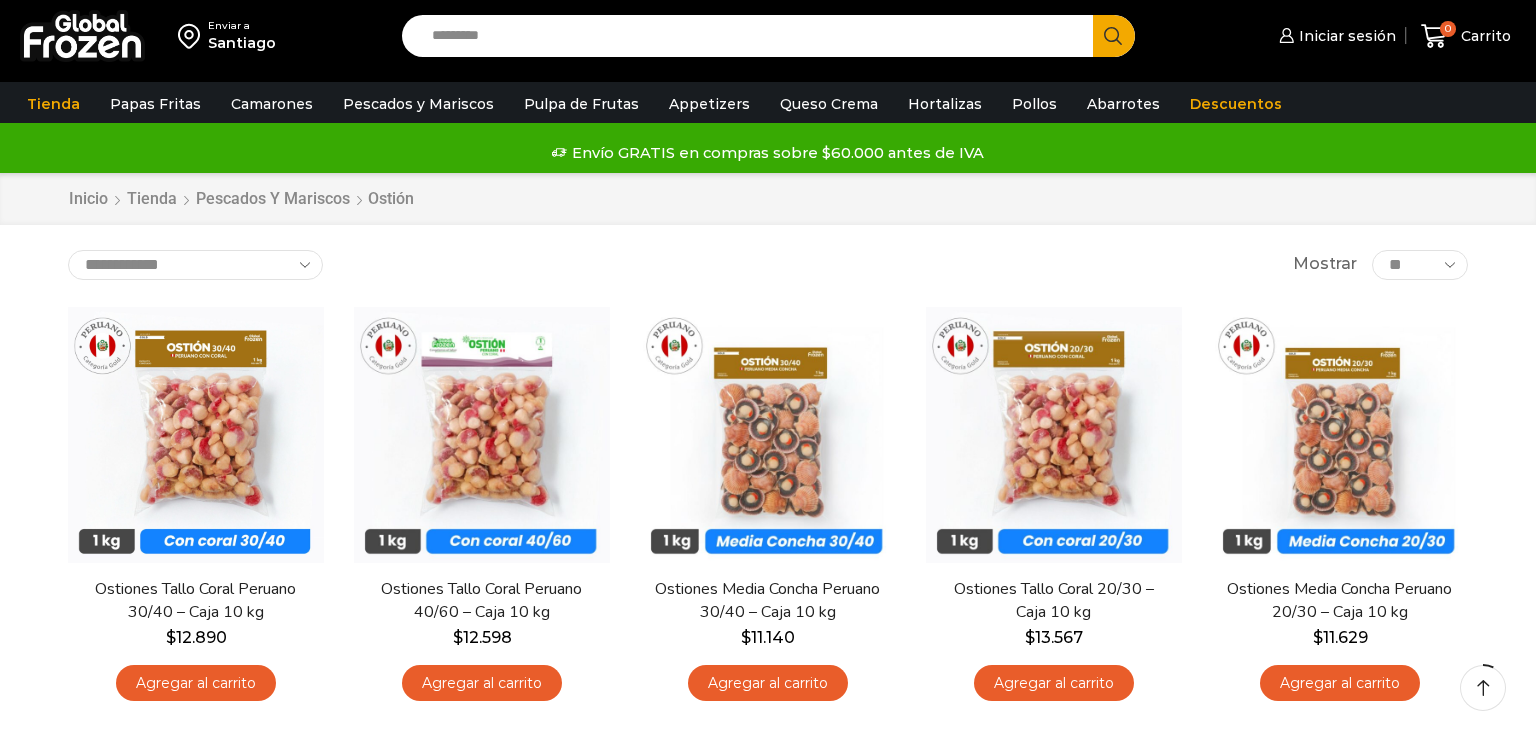 scroll, scrollTop: 75, scrollLeft: 0, axis: vertical 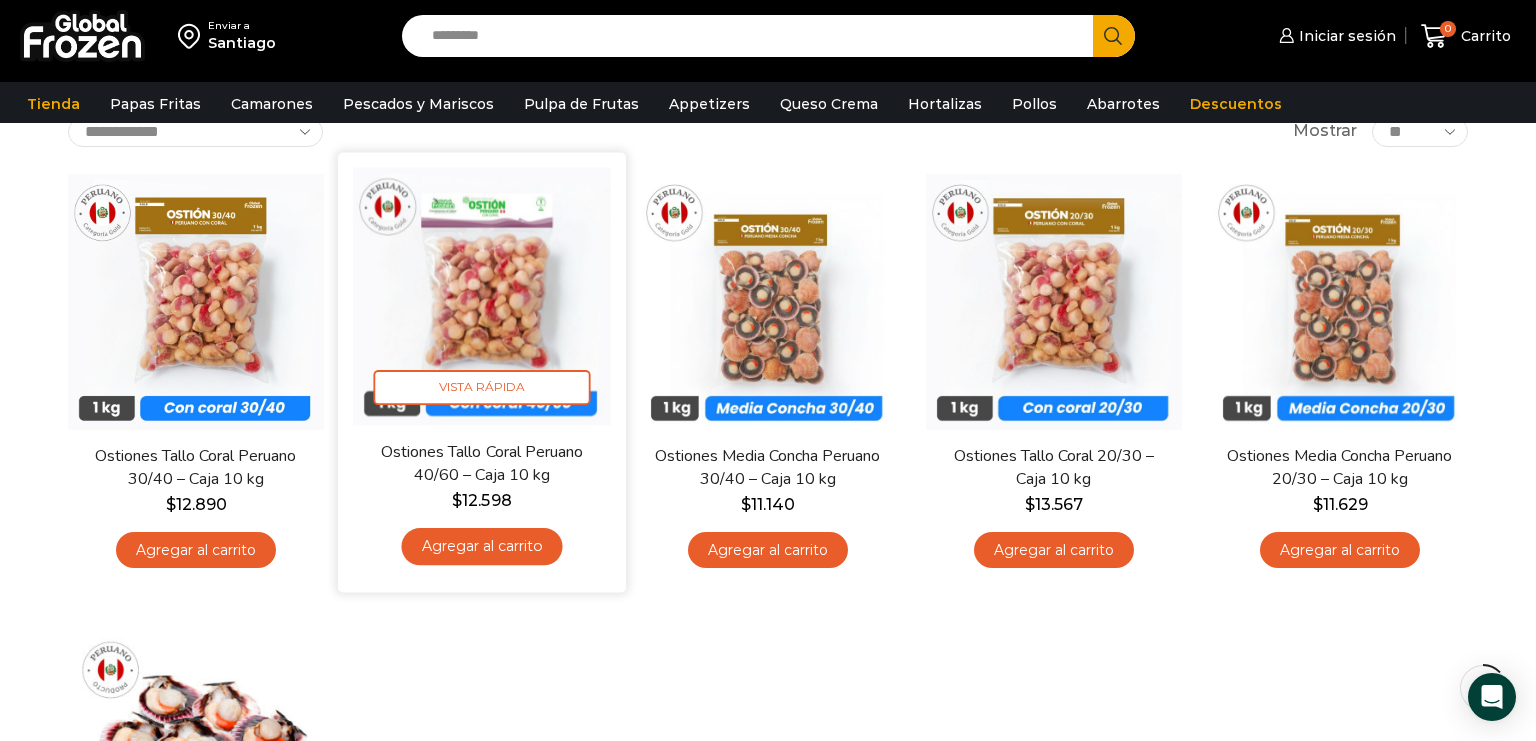 click at bounding box center (482, 296) 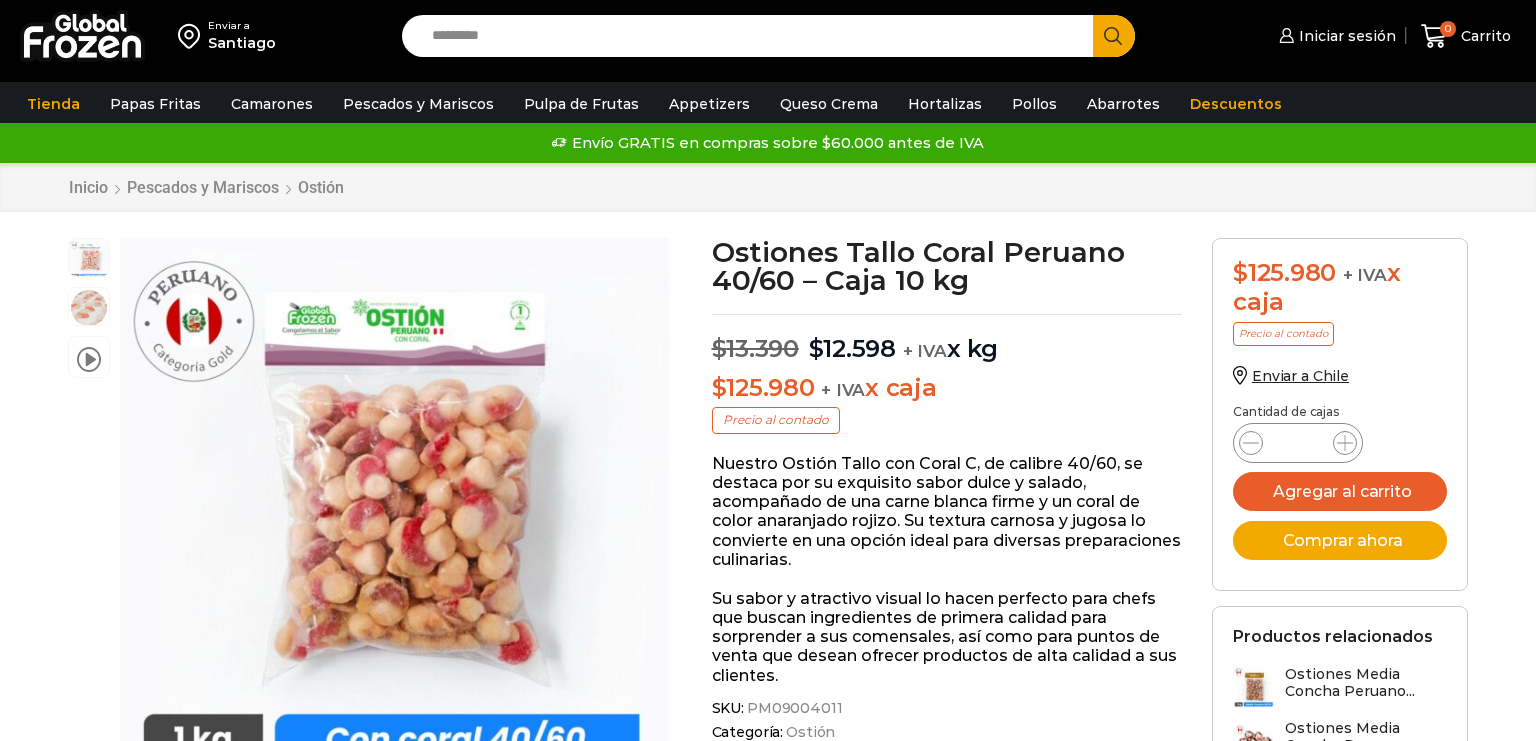 scroll, scrollTop: 1, scrollLeft: 0, axis: vertical 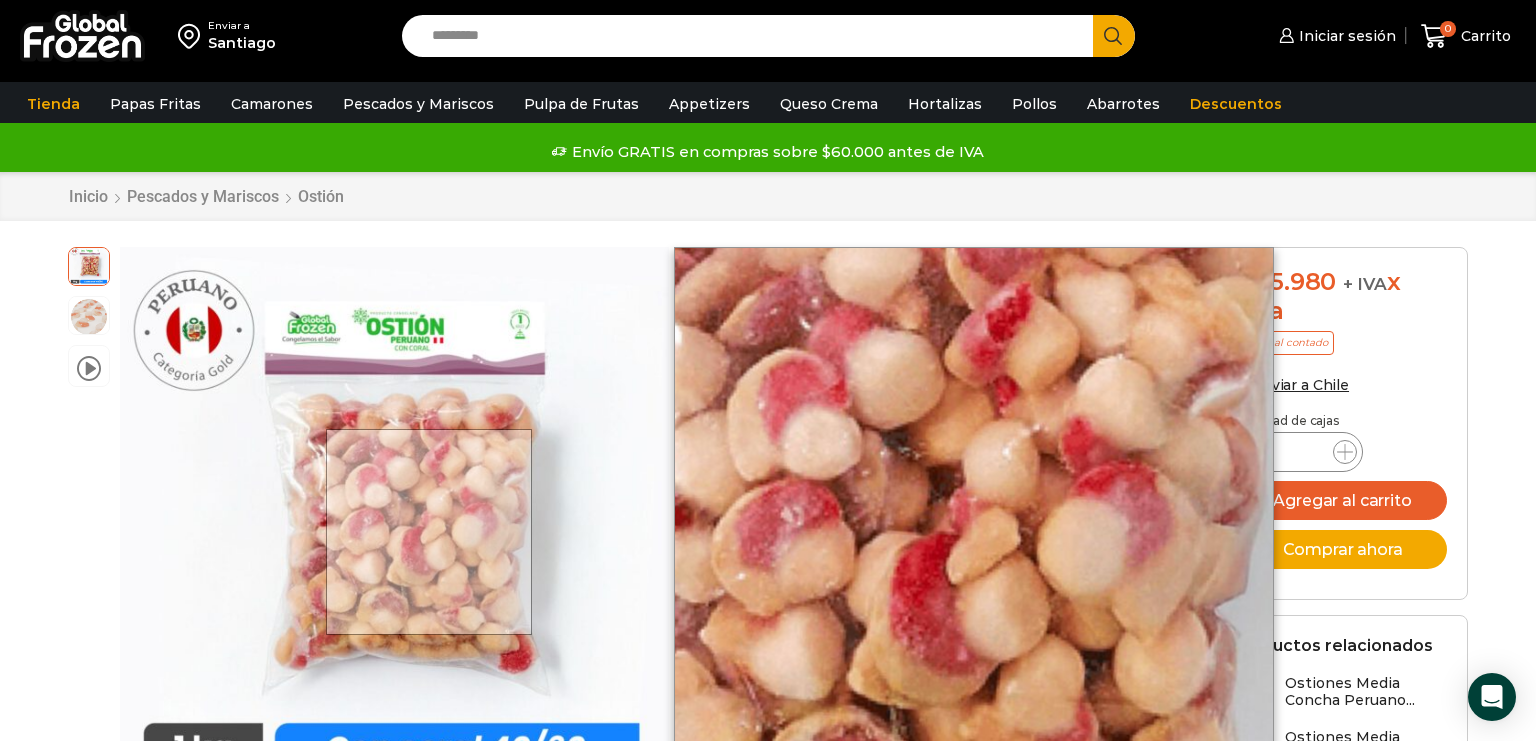 click at bounding box center [429, 532] 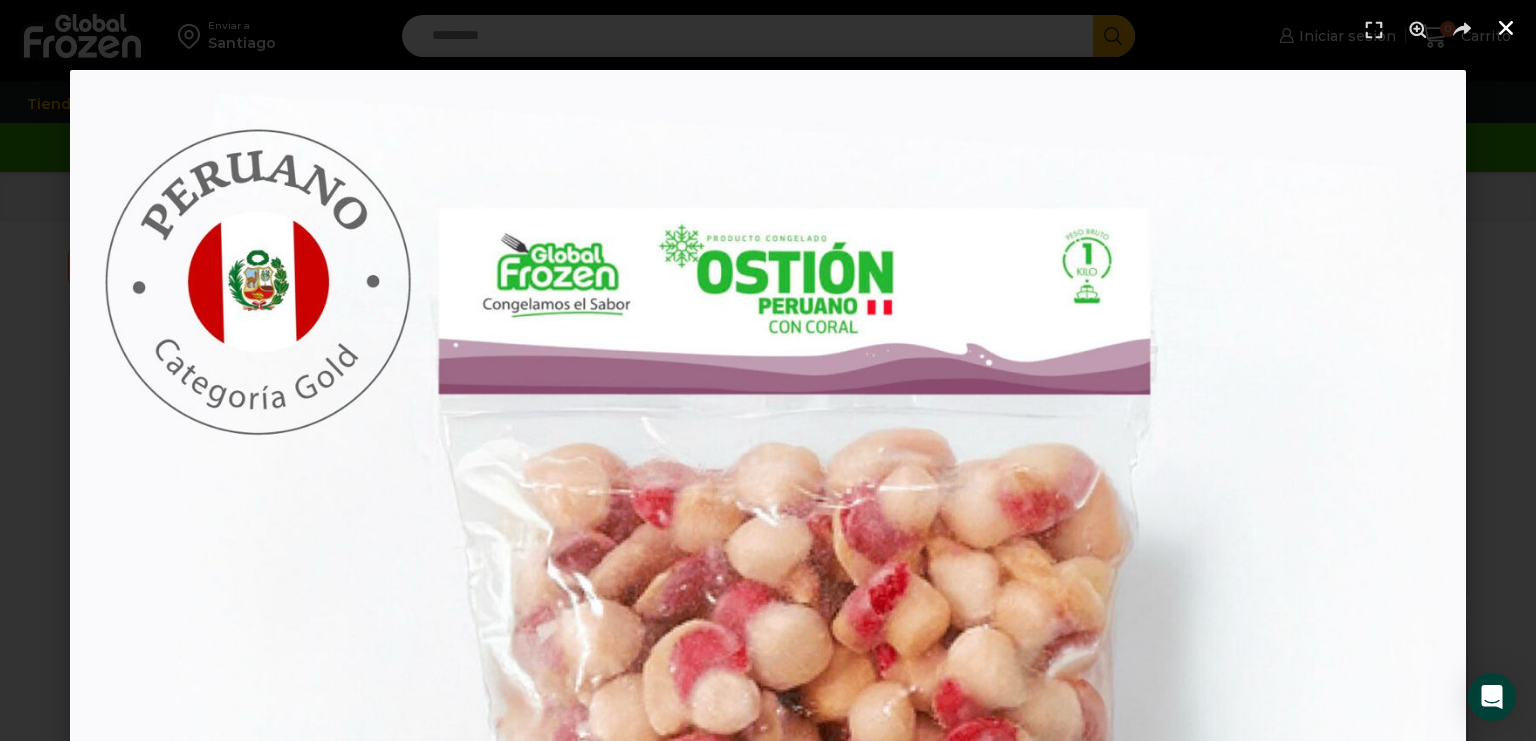 click 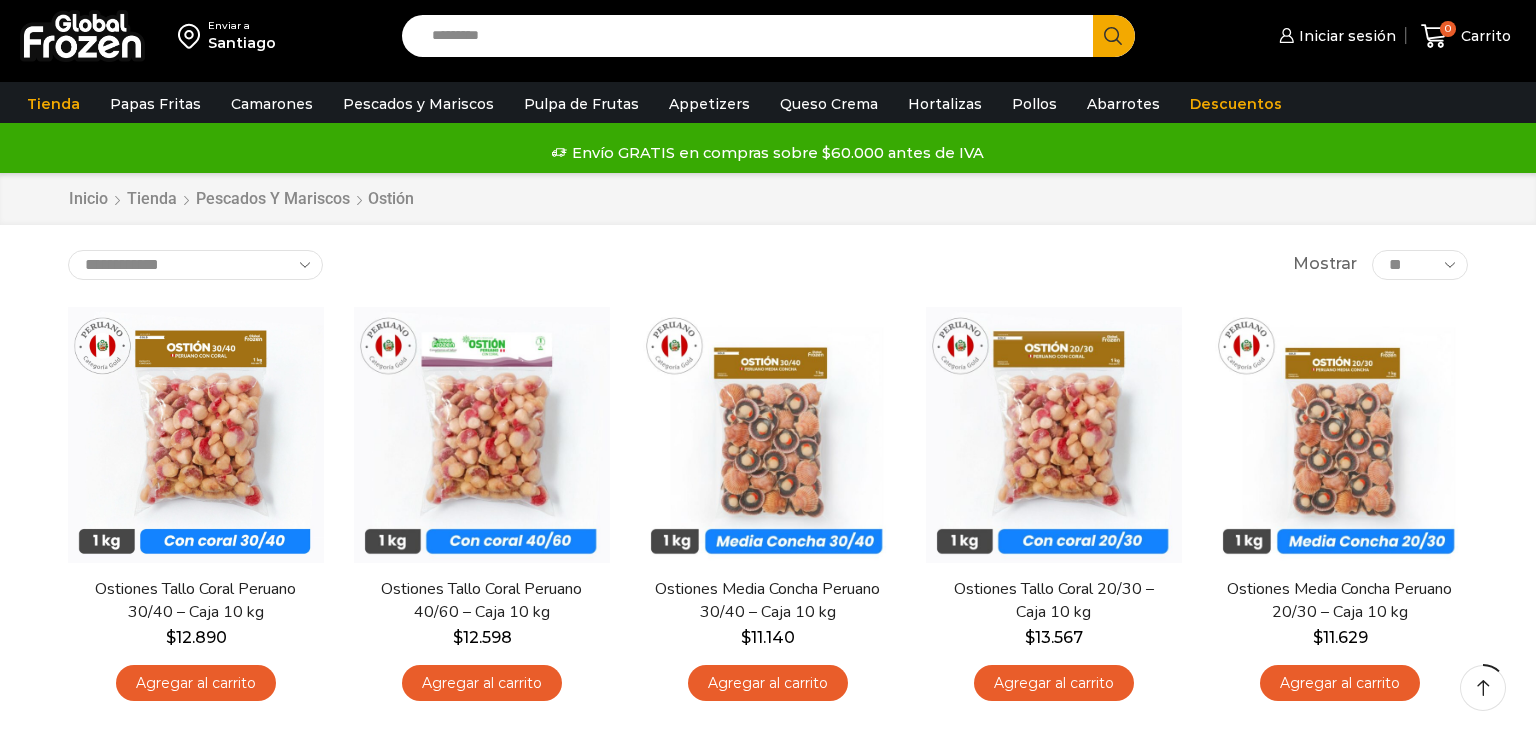scroll, scrollTop: 133, scrollLeft: 0, axis: vertical 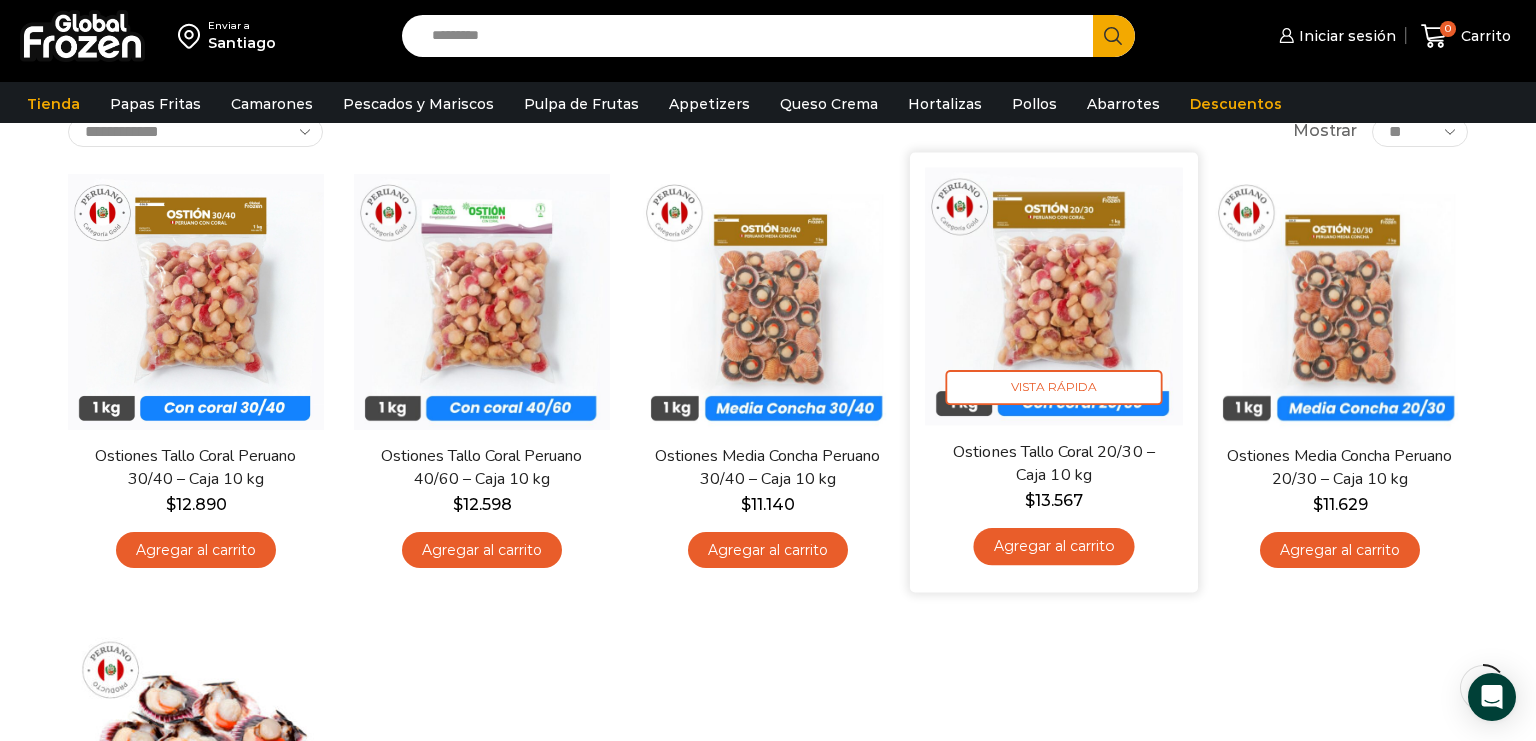 click at bounding box center (1054, 296) 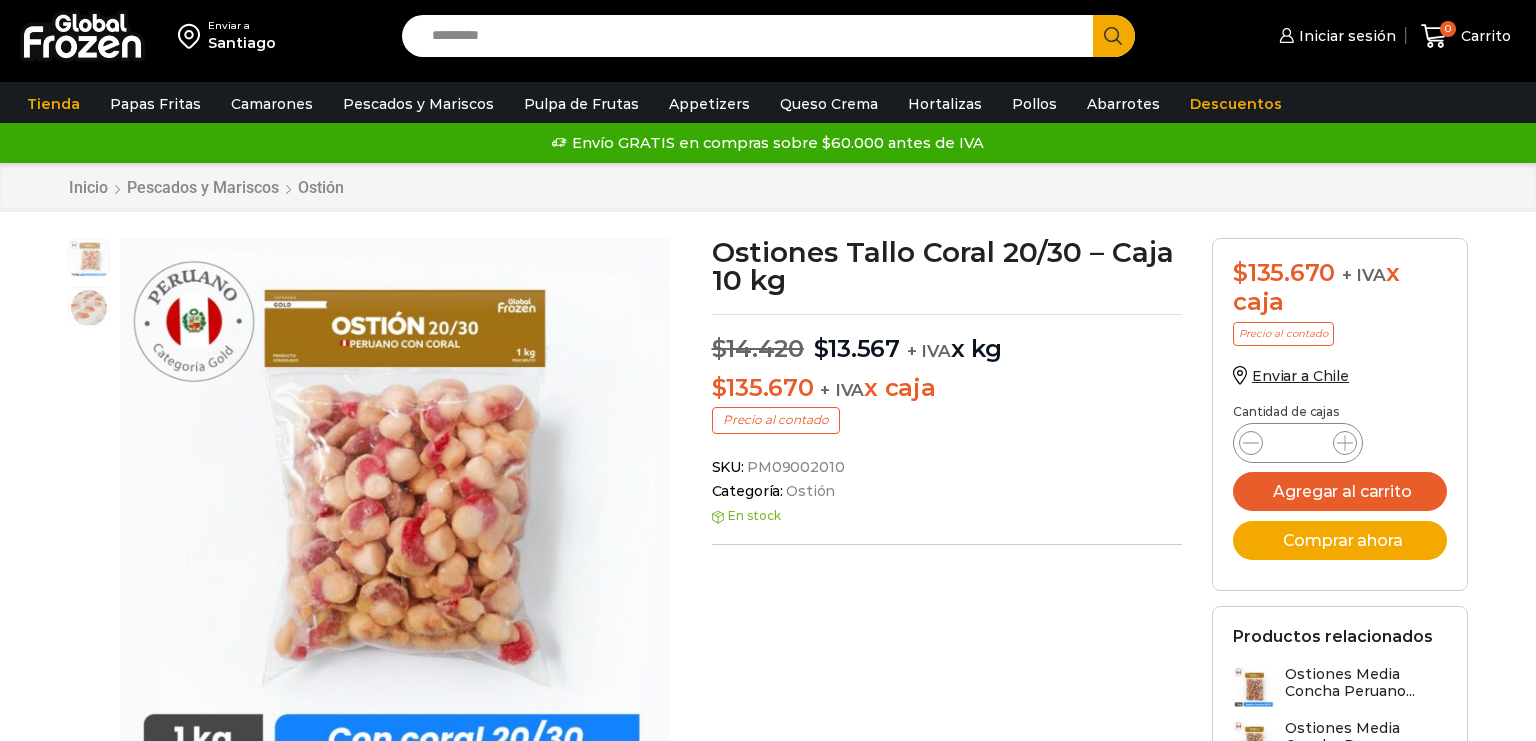 scroll, scrollTop: 1, scrollLeft: 0, axis: vertical 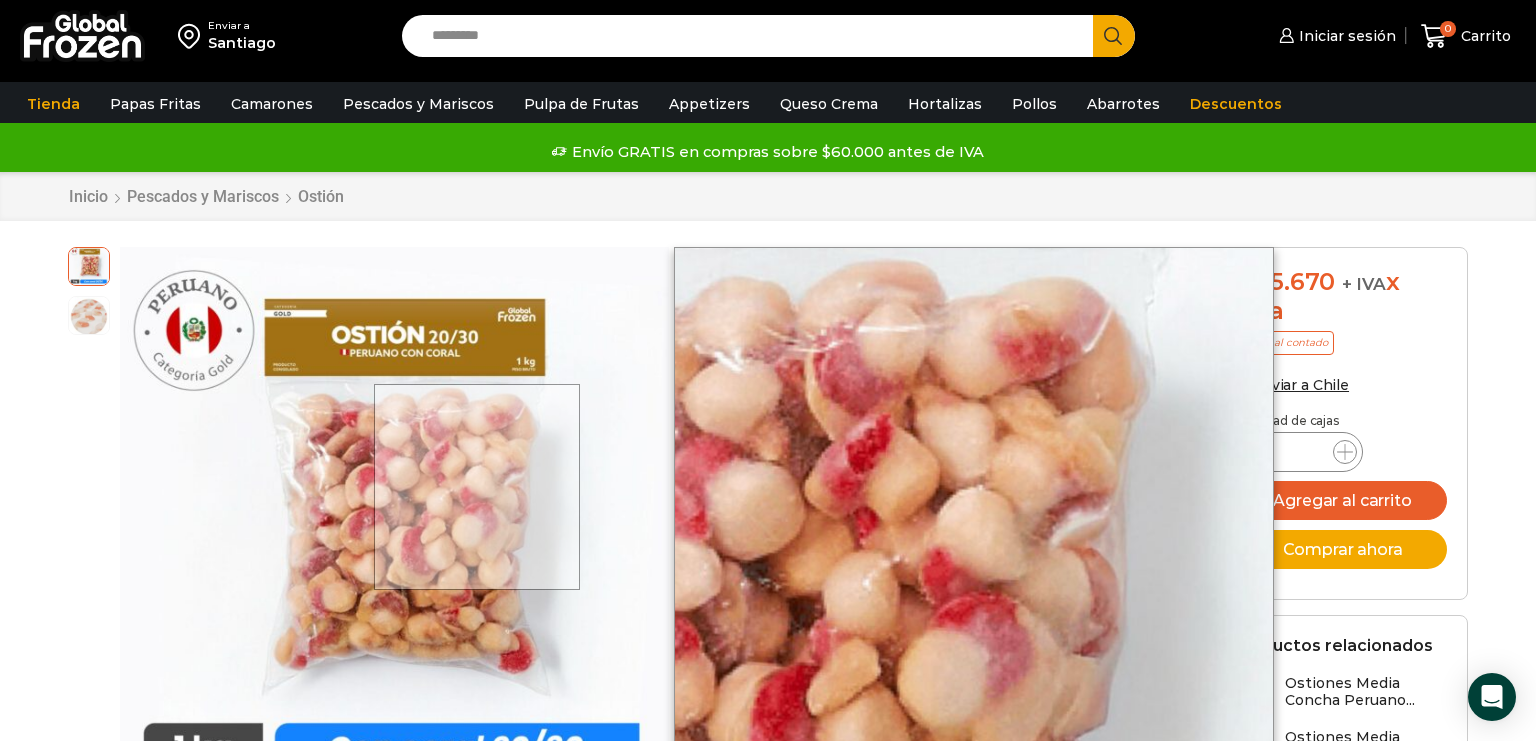 click at bounding box center [477, 487] 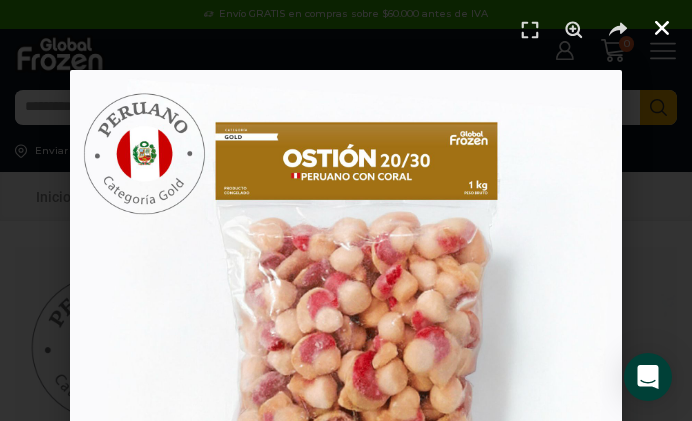 click 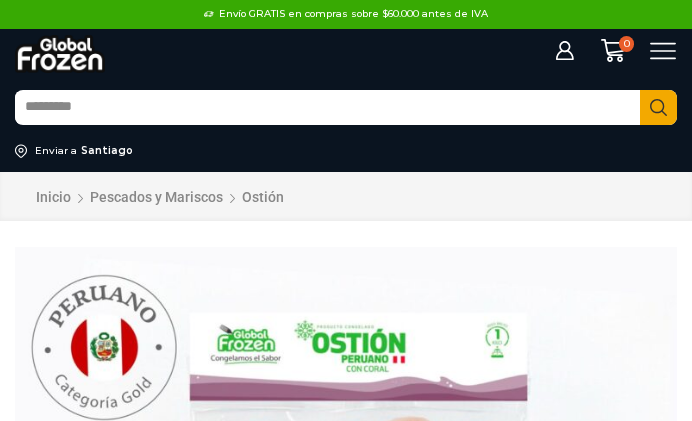 scroll, scrollTop: 1, scrollLeft: 0, axis: vertical 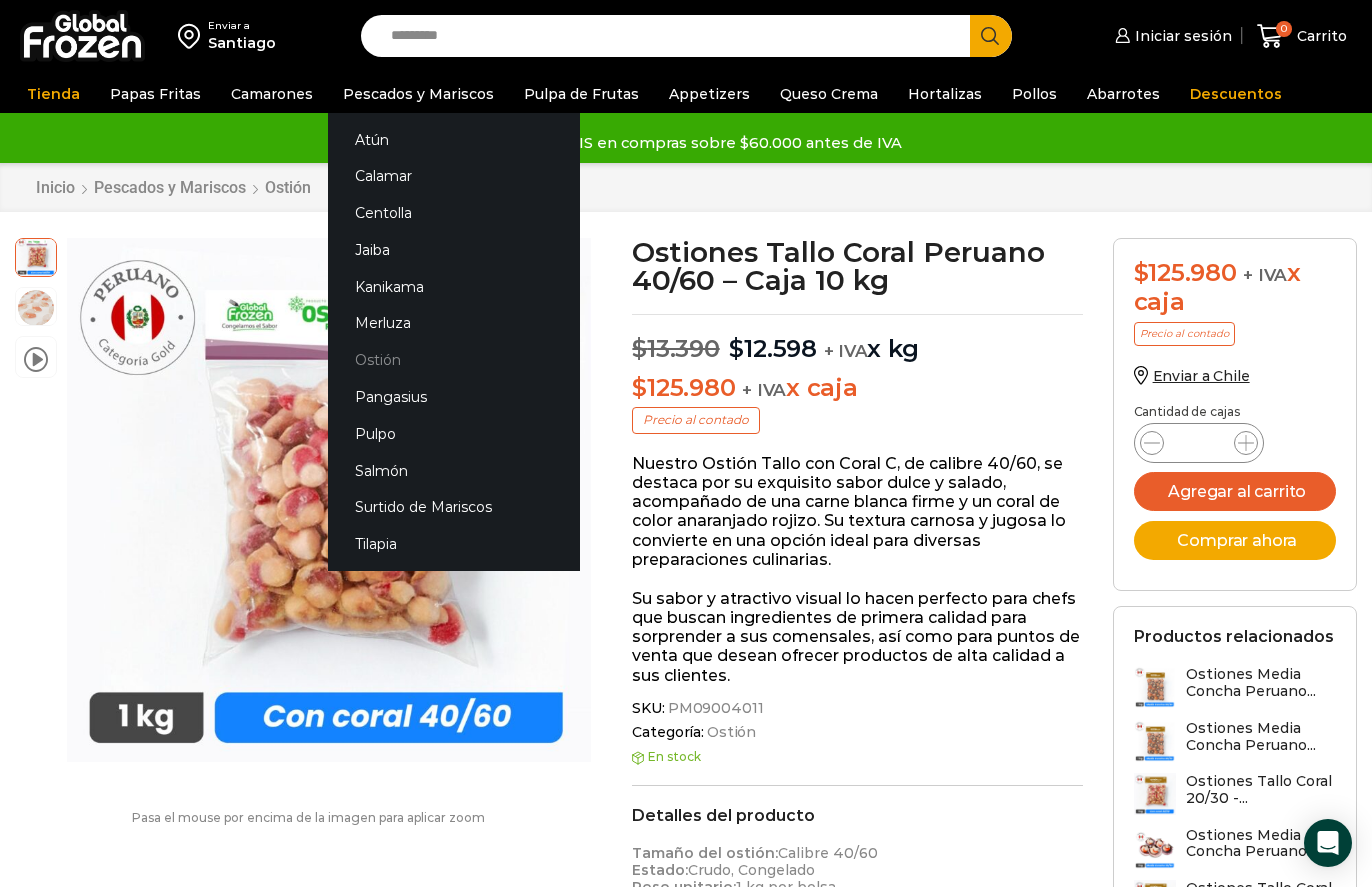 click on "Ostión" at bounding box center (454, 360) 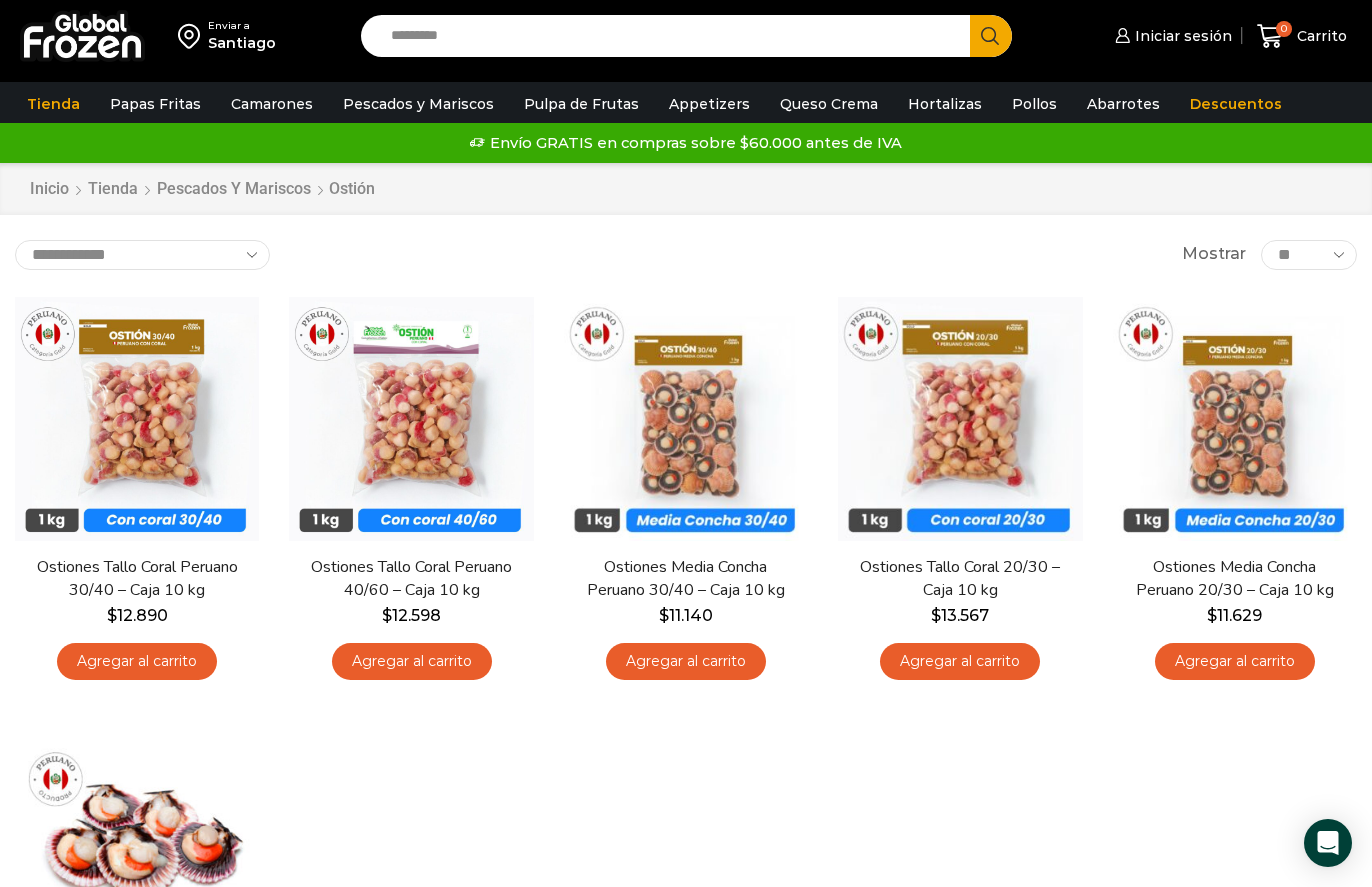 scroll, scrollTop: 0, scrollLeft: 0, axis: both 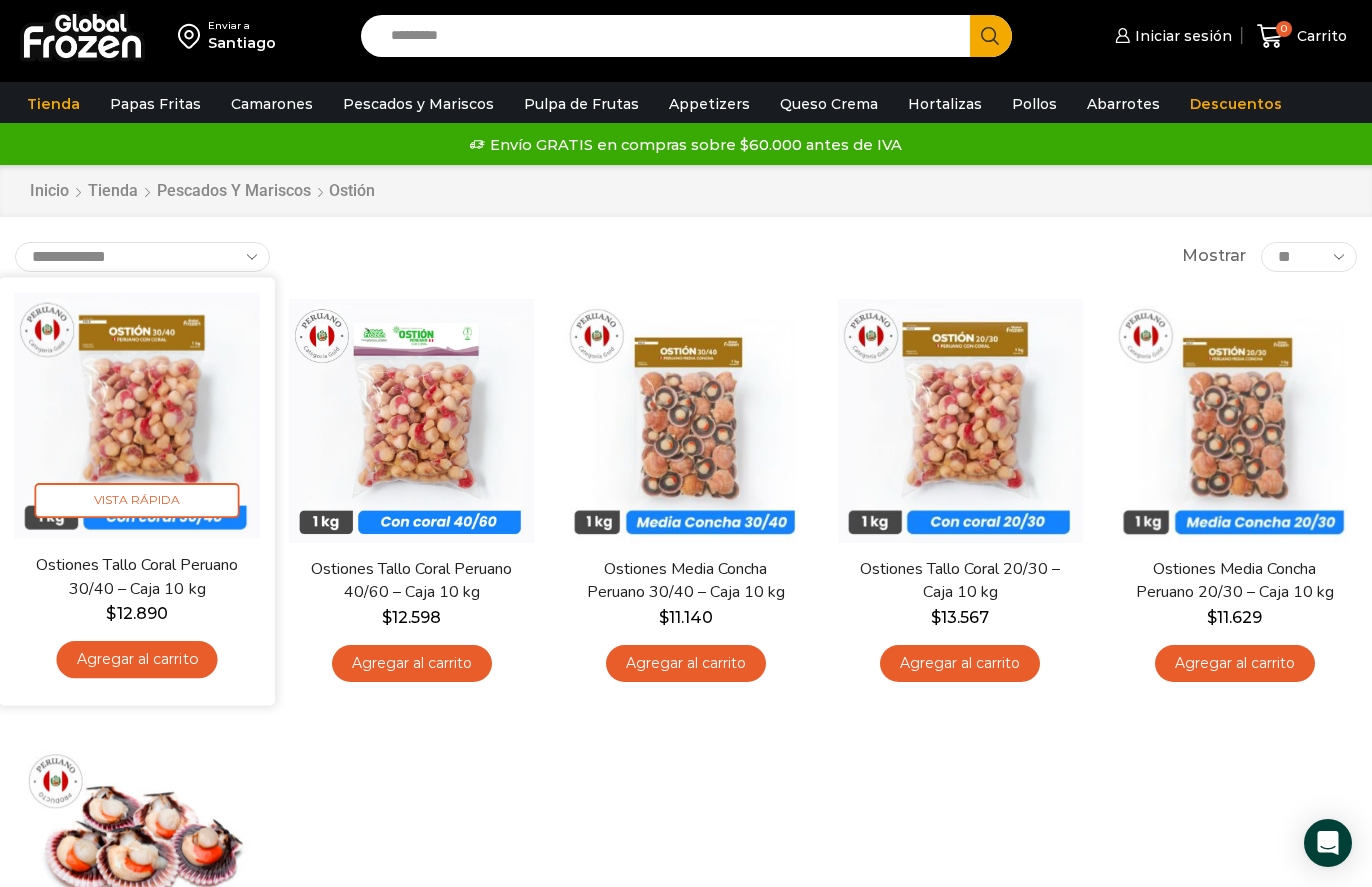 click at bounding box center [137, 415] 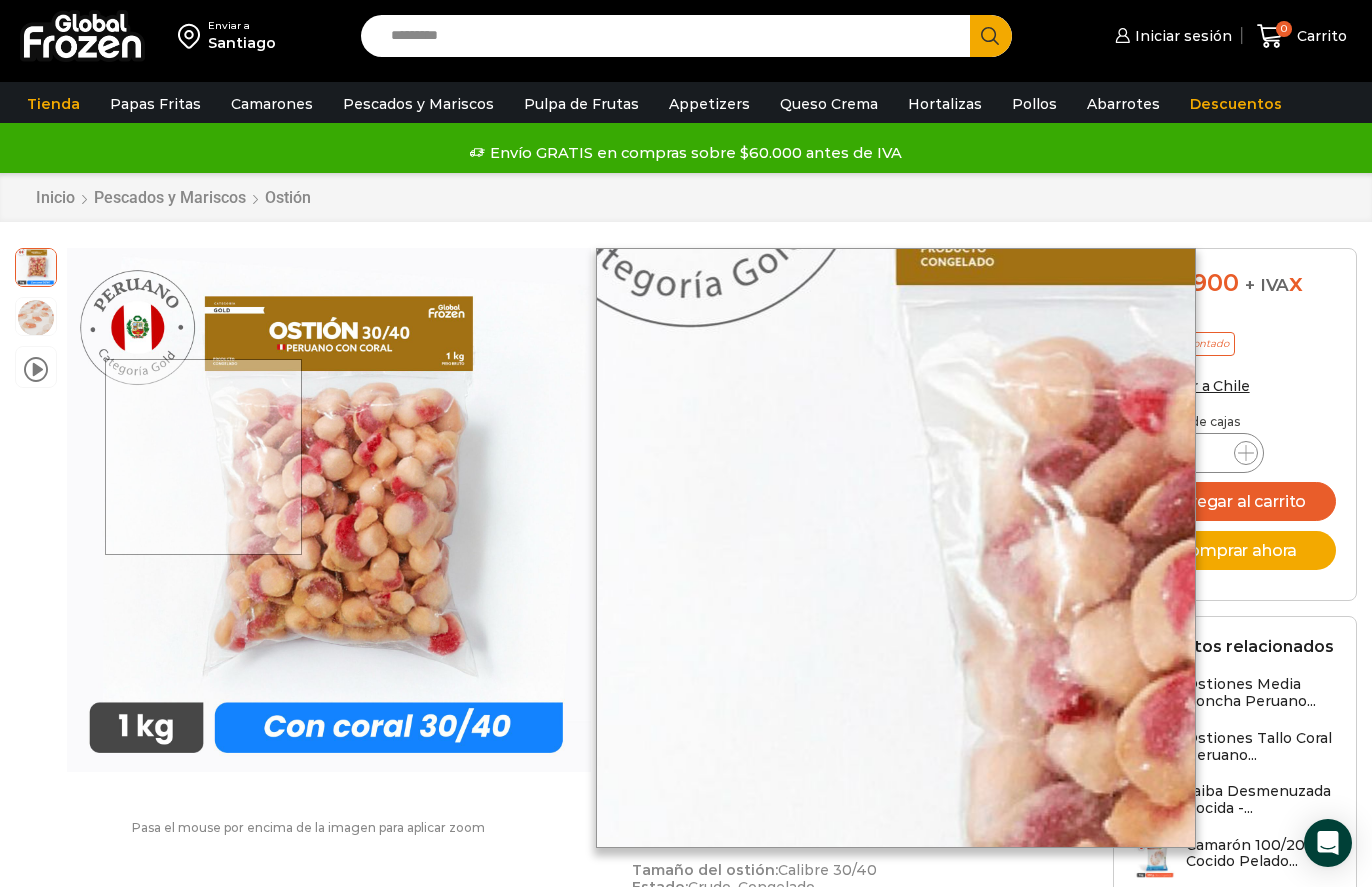 scroll, scrollTop: 1, scrollLeft: 0, axis: vertical 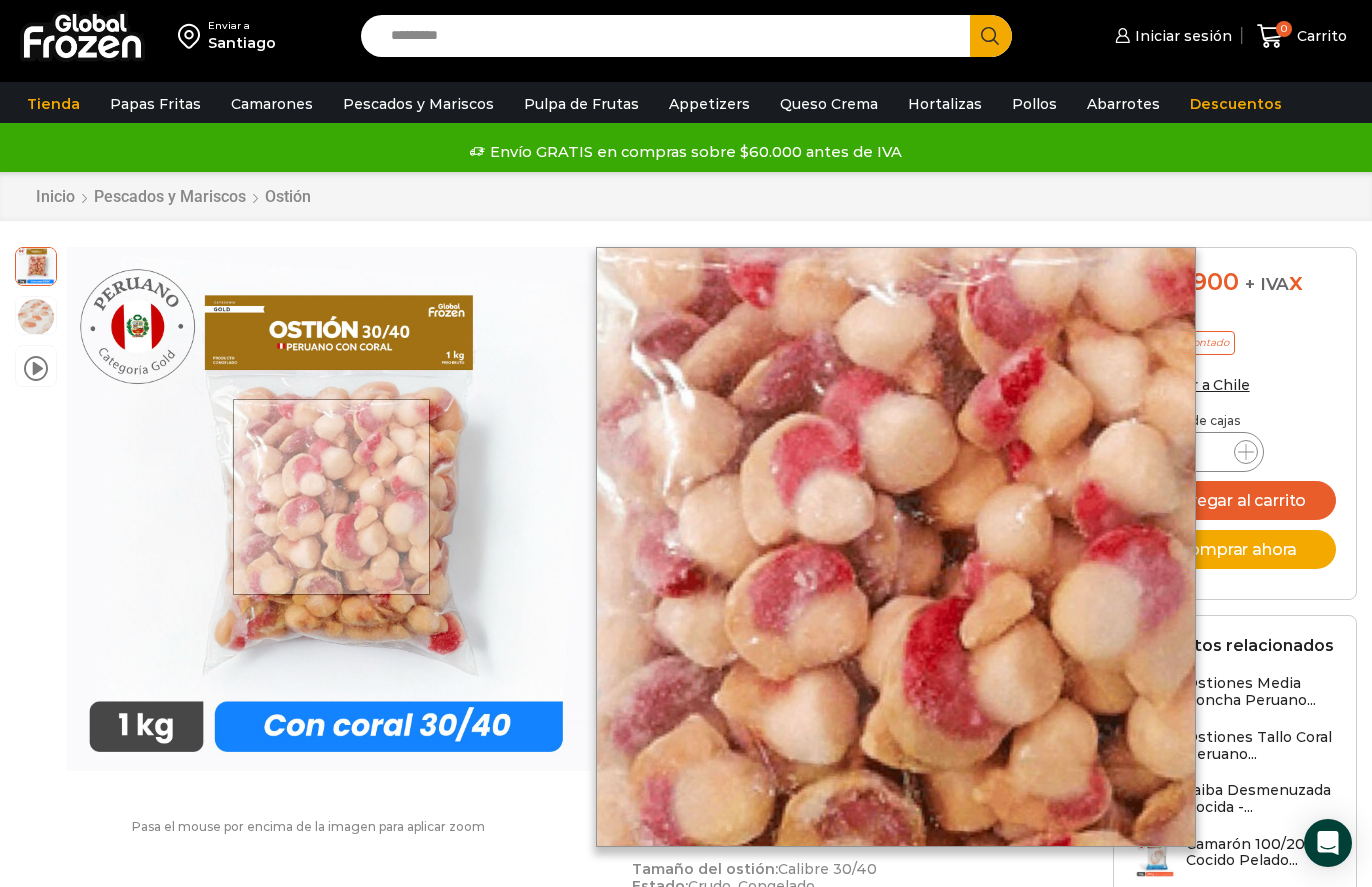 click at bounding box center [331, 497] 